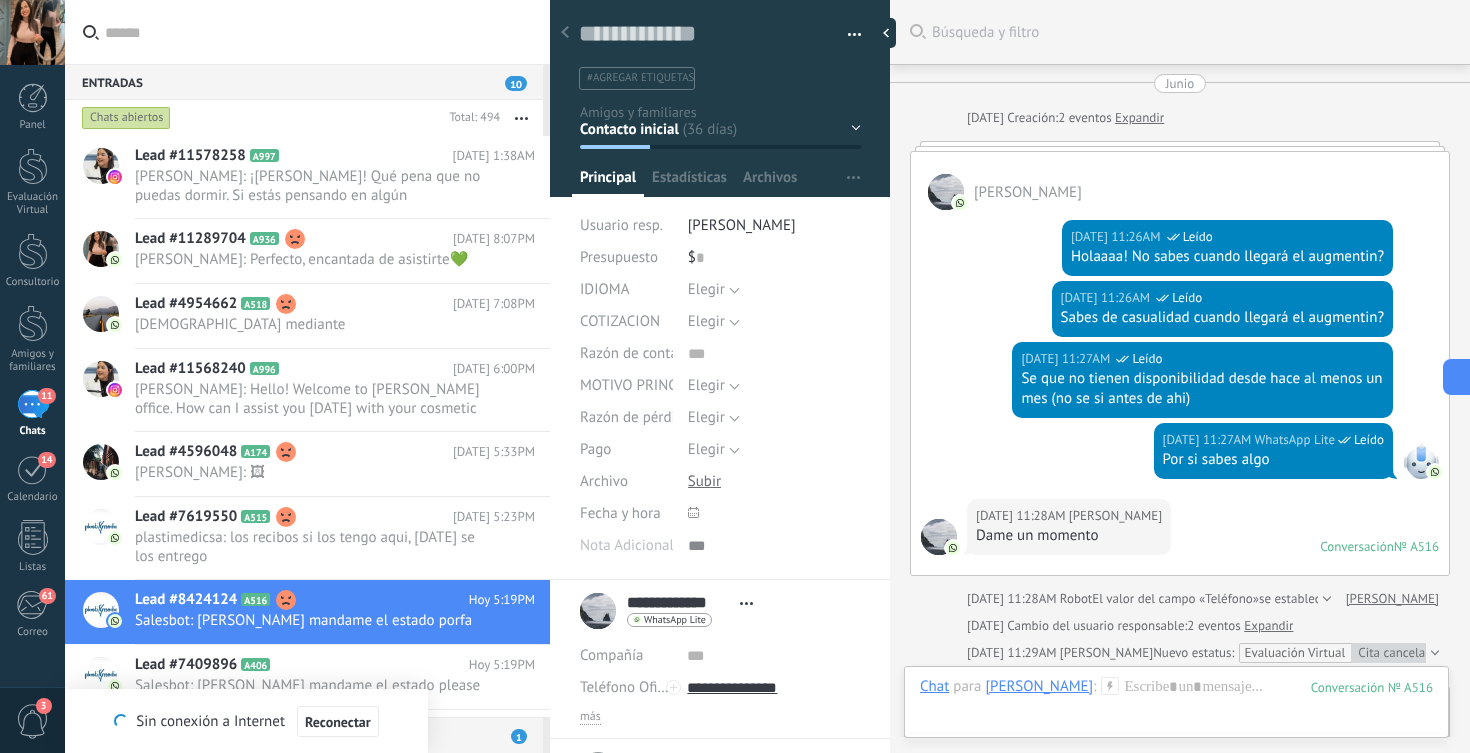 scroll, scrollTop: 0, scrollLeft: 0, axis: both 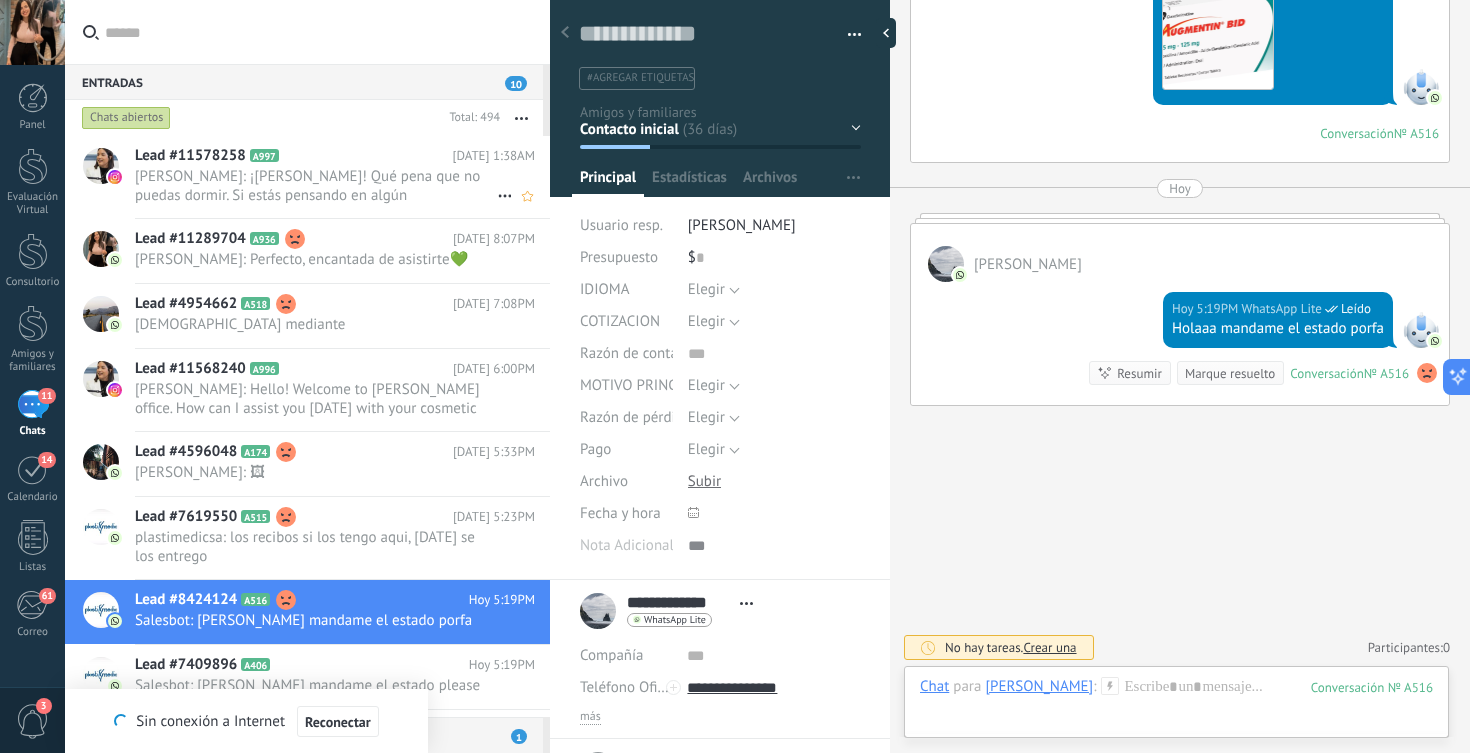 click on "[PERSON_NAME]: ¡[PERSON_NAME]! Qué [PERSON_NAME] que no puedas dormir. Si estás pensando en algún procedimiento o tienes [PERSON_NAME] sobre ci..." at bounding box center (316, 186) 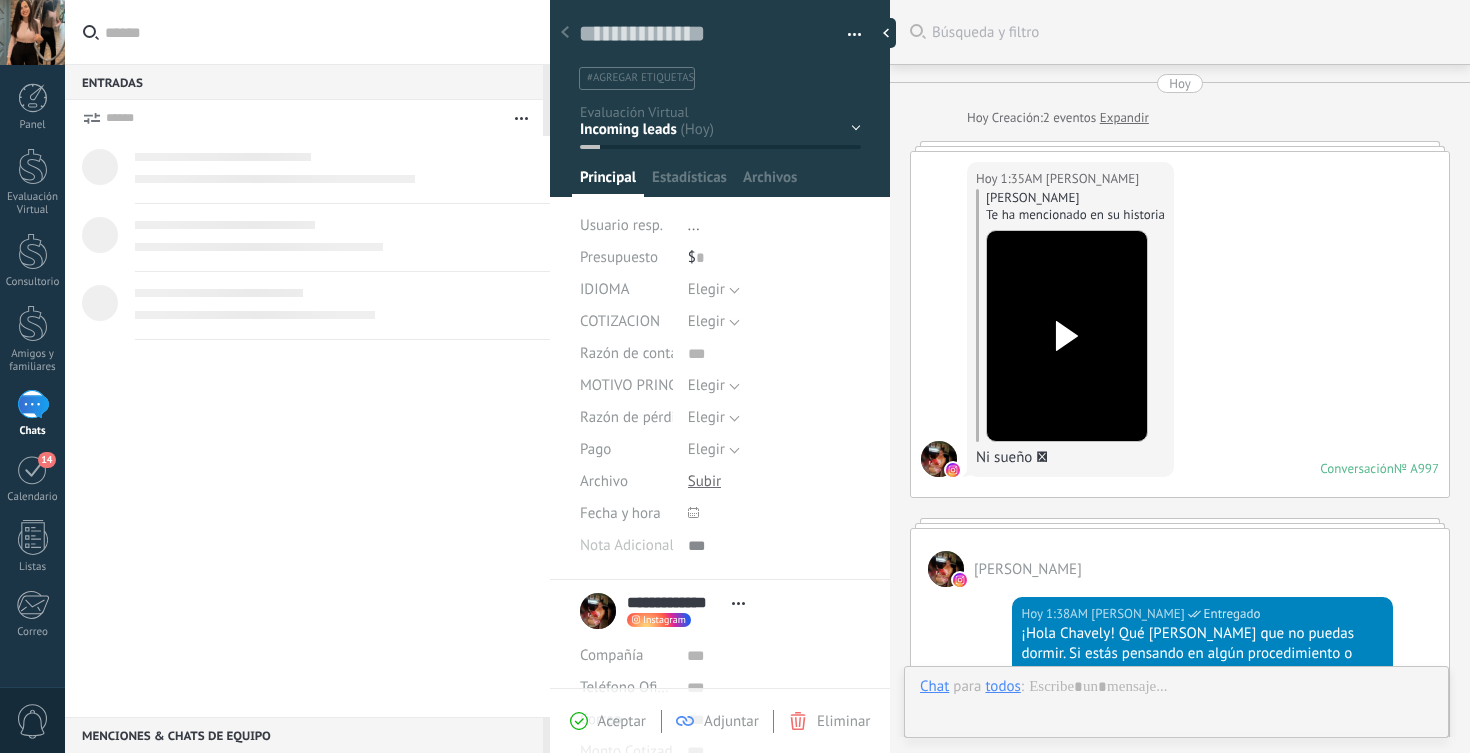 scroll, scrollTop: 0, scrollLeft: 0, axis: both 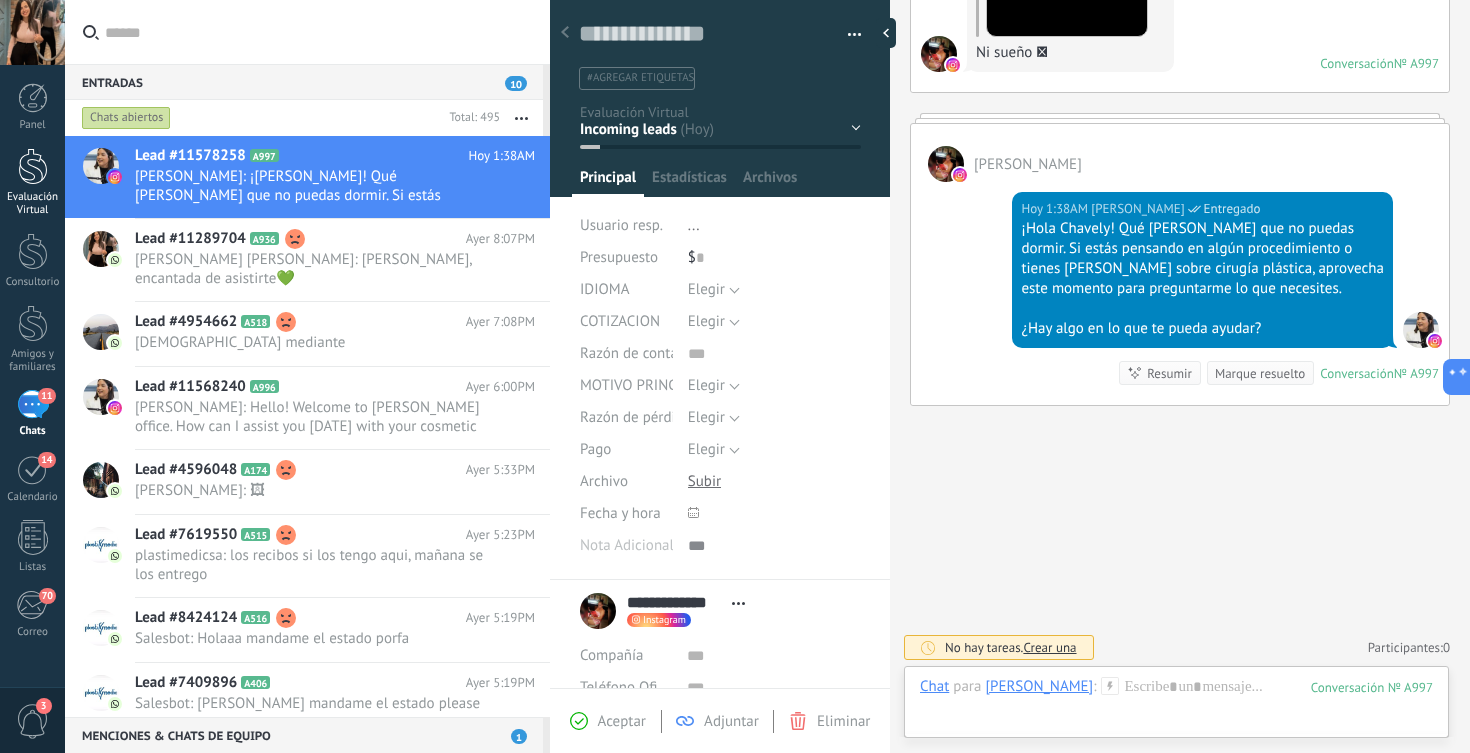 click at bounding box center [33, 166] 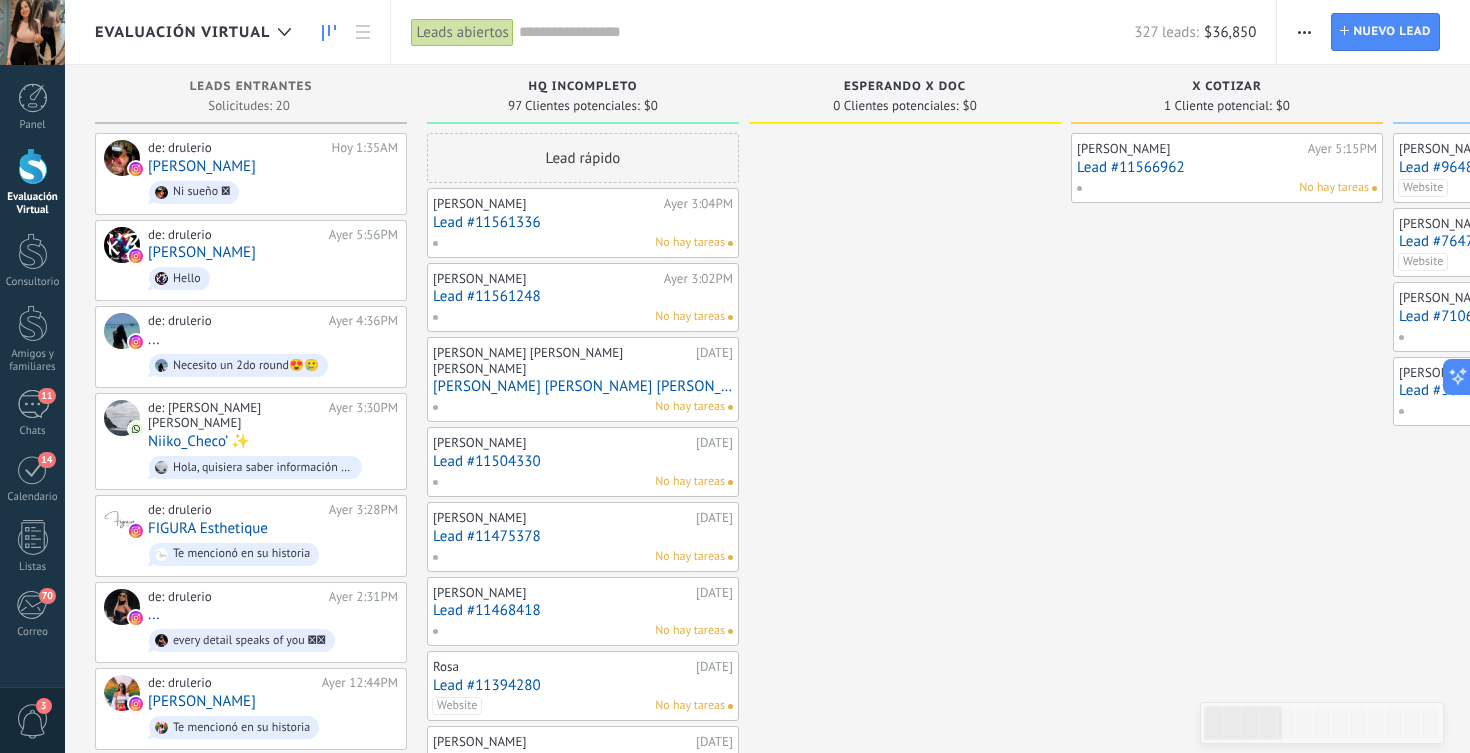 click on "Lead #11566962" at bounding box center (1227, 167) 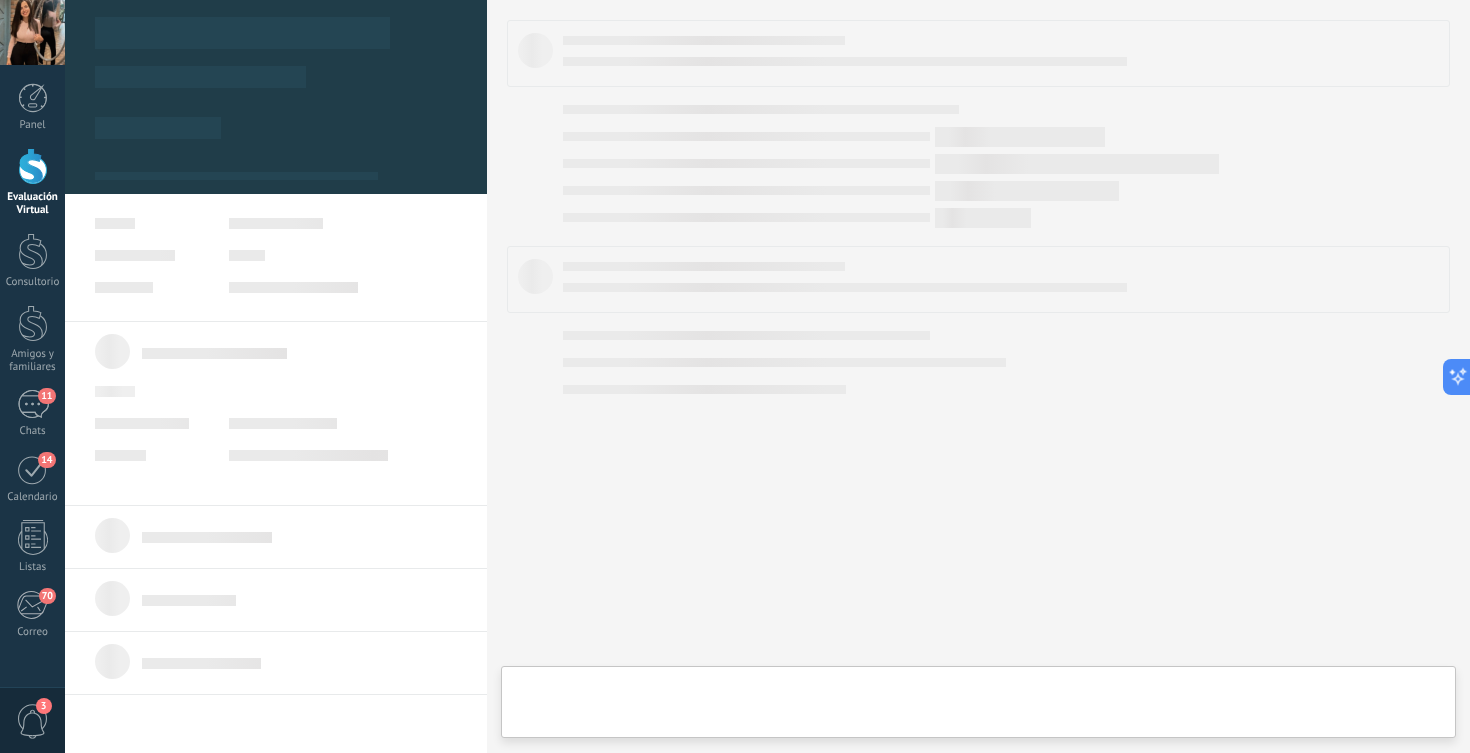 type on "**********" 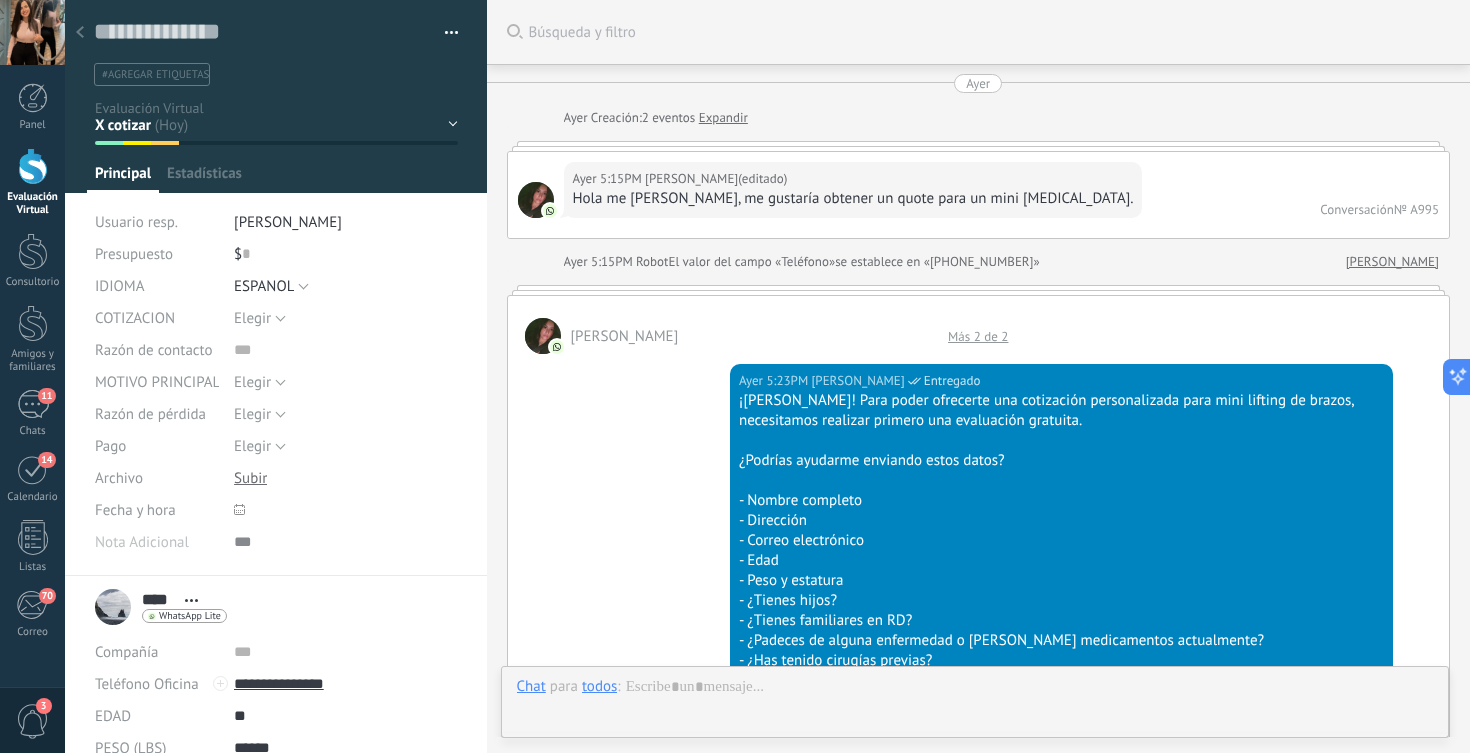 scroll, scrollTop: 2944, scrollLeft: 0, axis: vertical 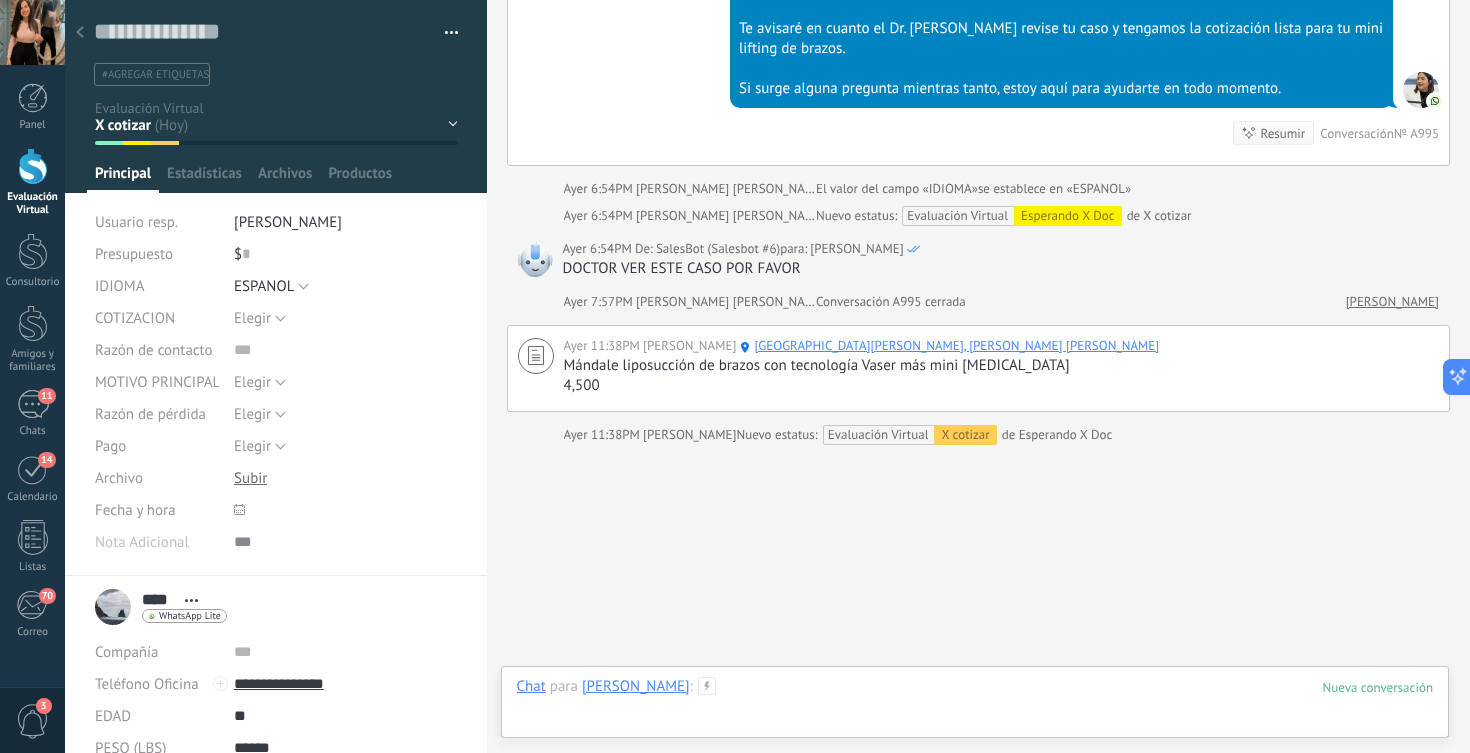 click at bounding box center [975, 707] 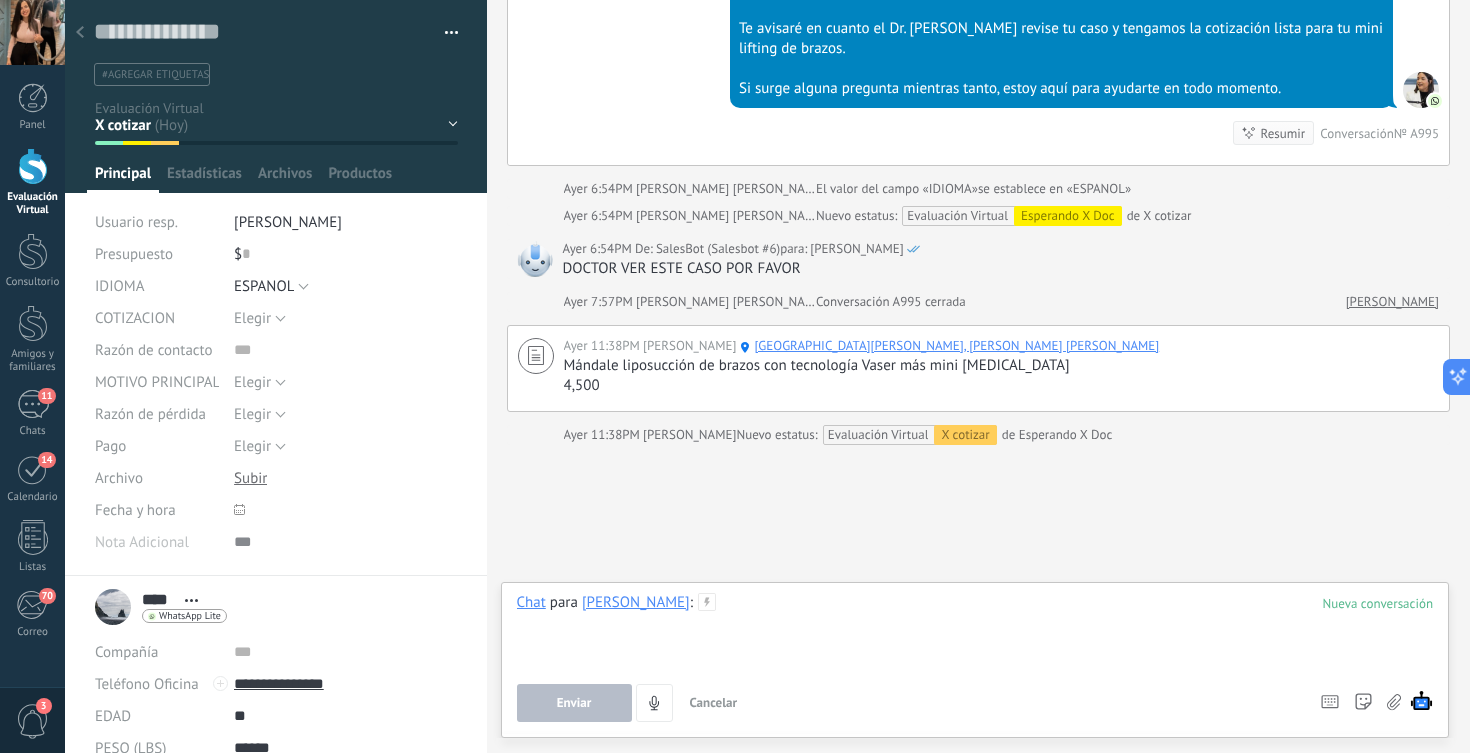 type 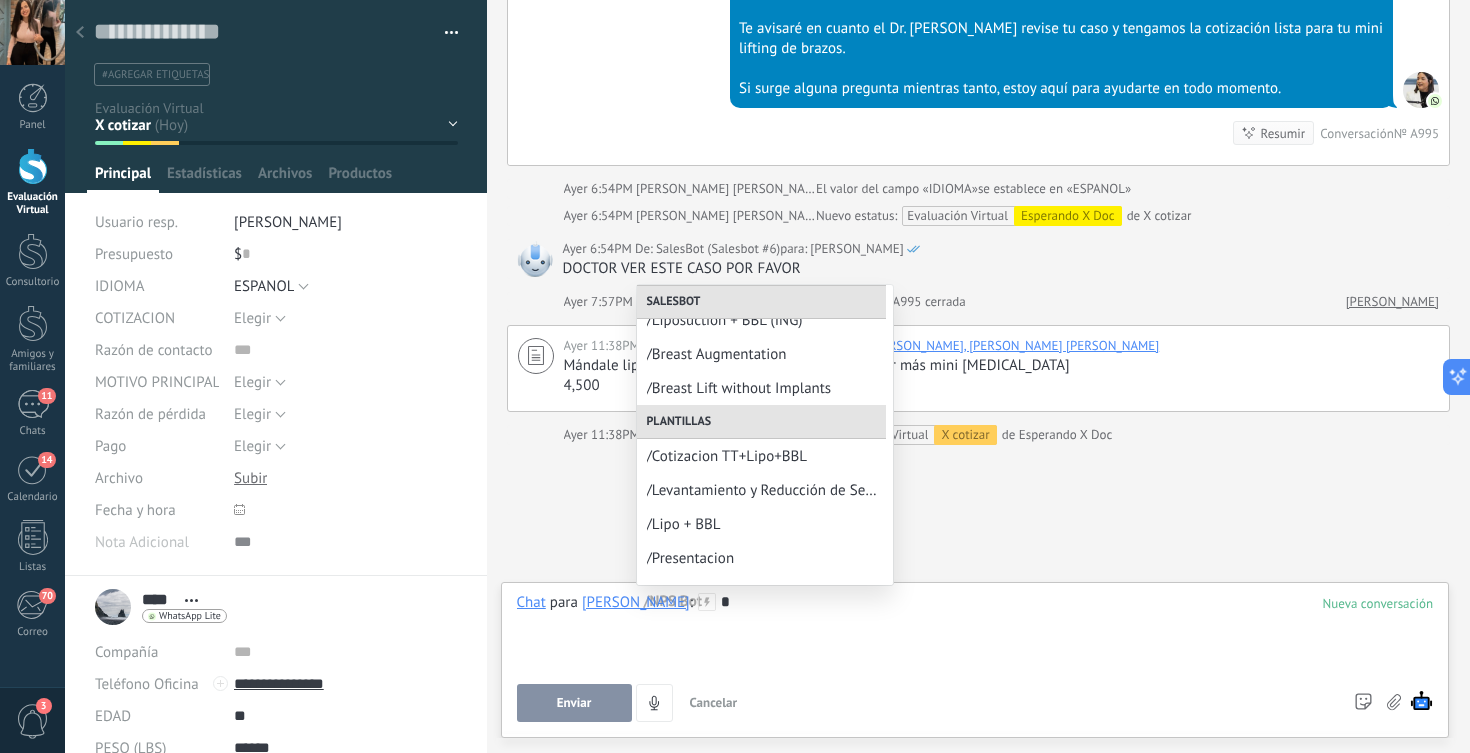 scroll, scrollTop: 759, scrollLeft: 0, axis: vertical 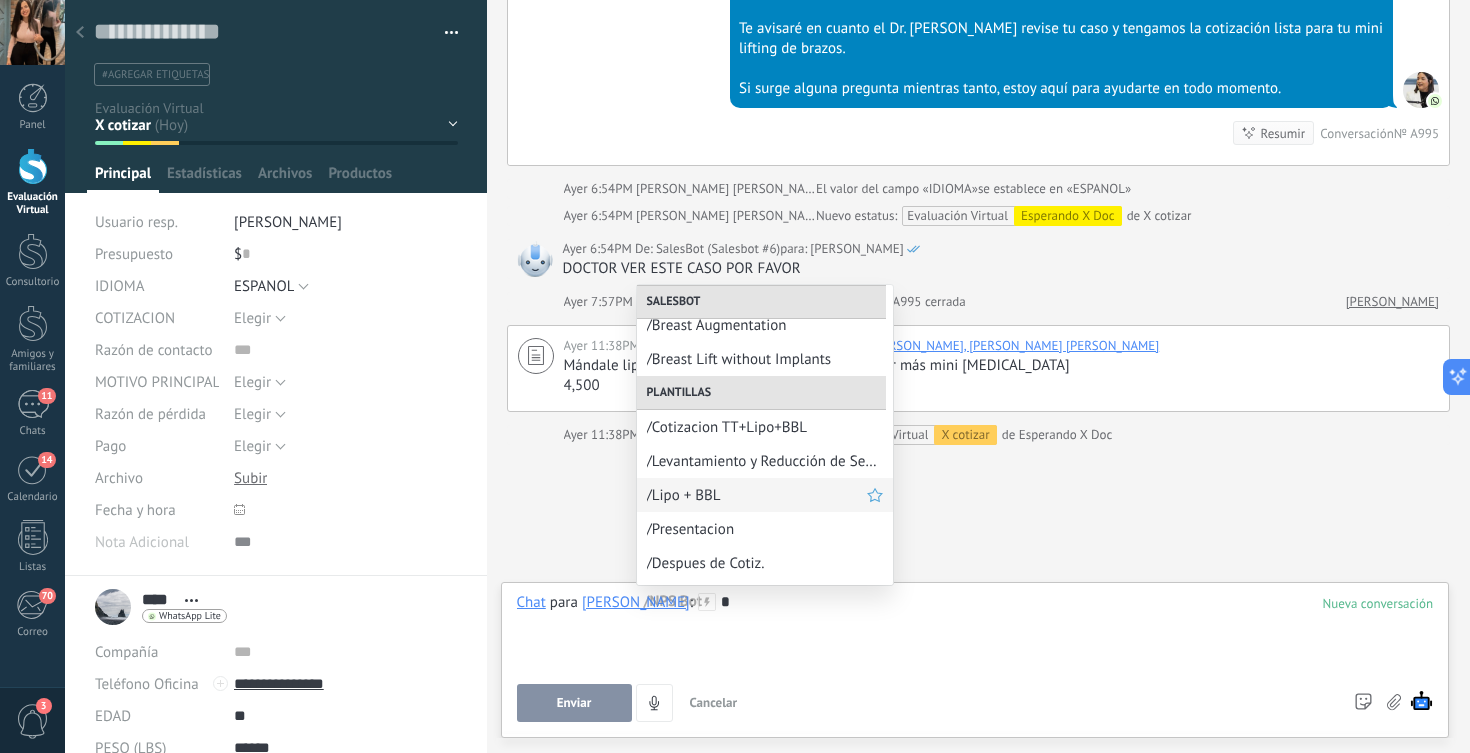 click on "/Lipo + BBL" at bounding box center (757, 495) 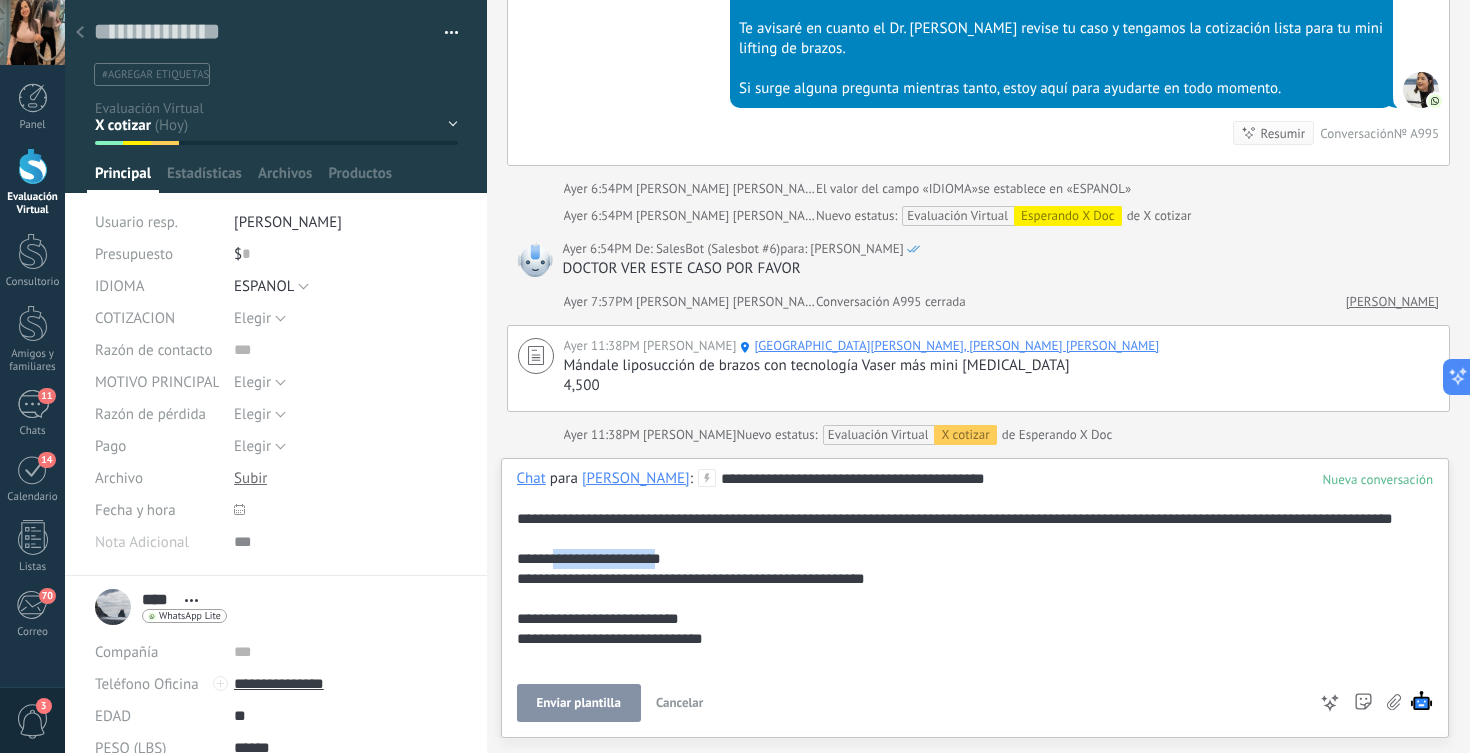 drag, startPoint x: 551, startPoint y: 579, endPoint x: 666, endPoint y: 581, distance: 115.01739 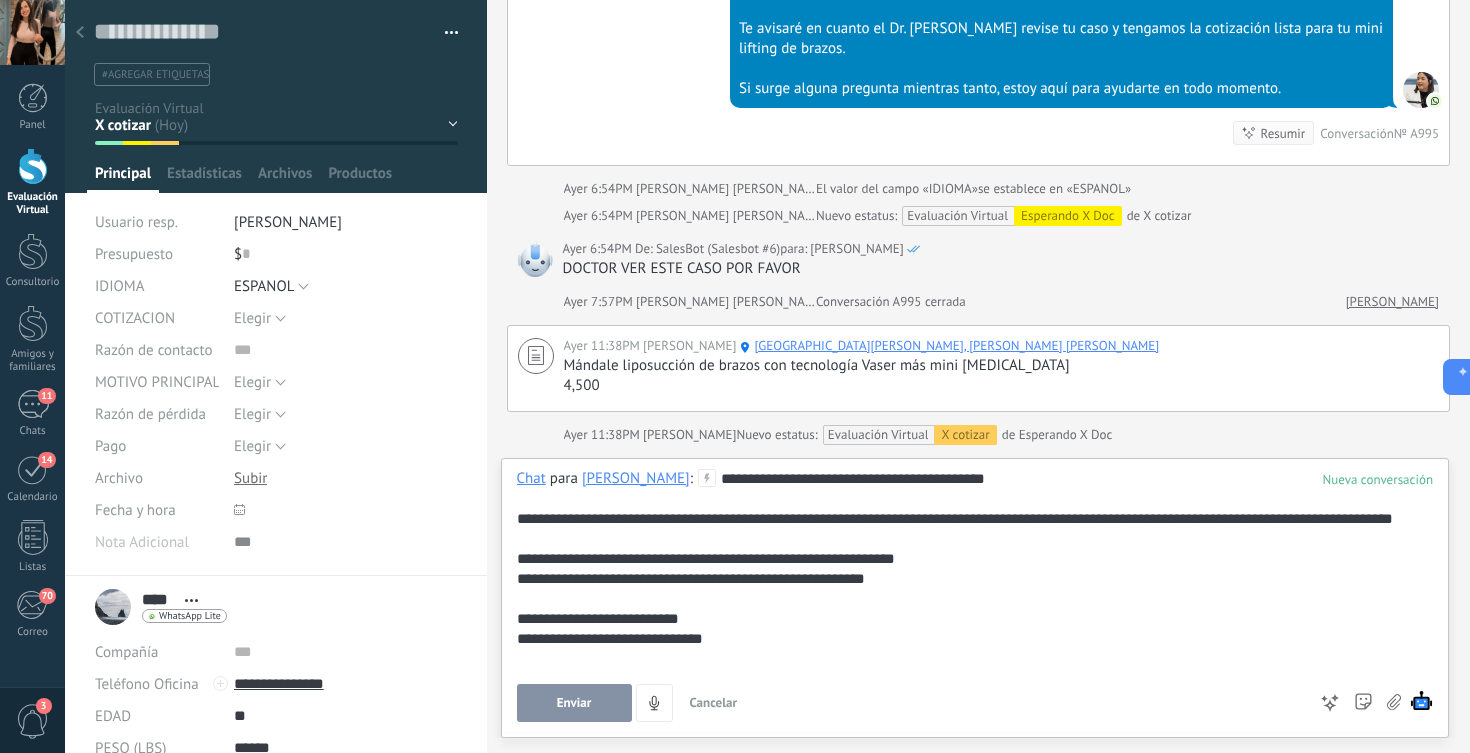 click on "**********" at bounding box center (972, 1179) 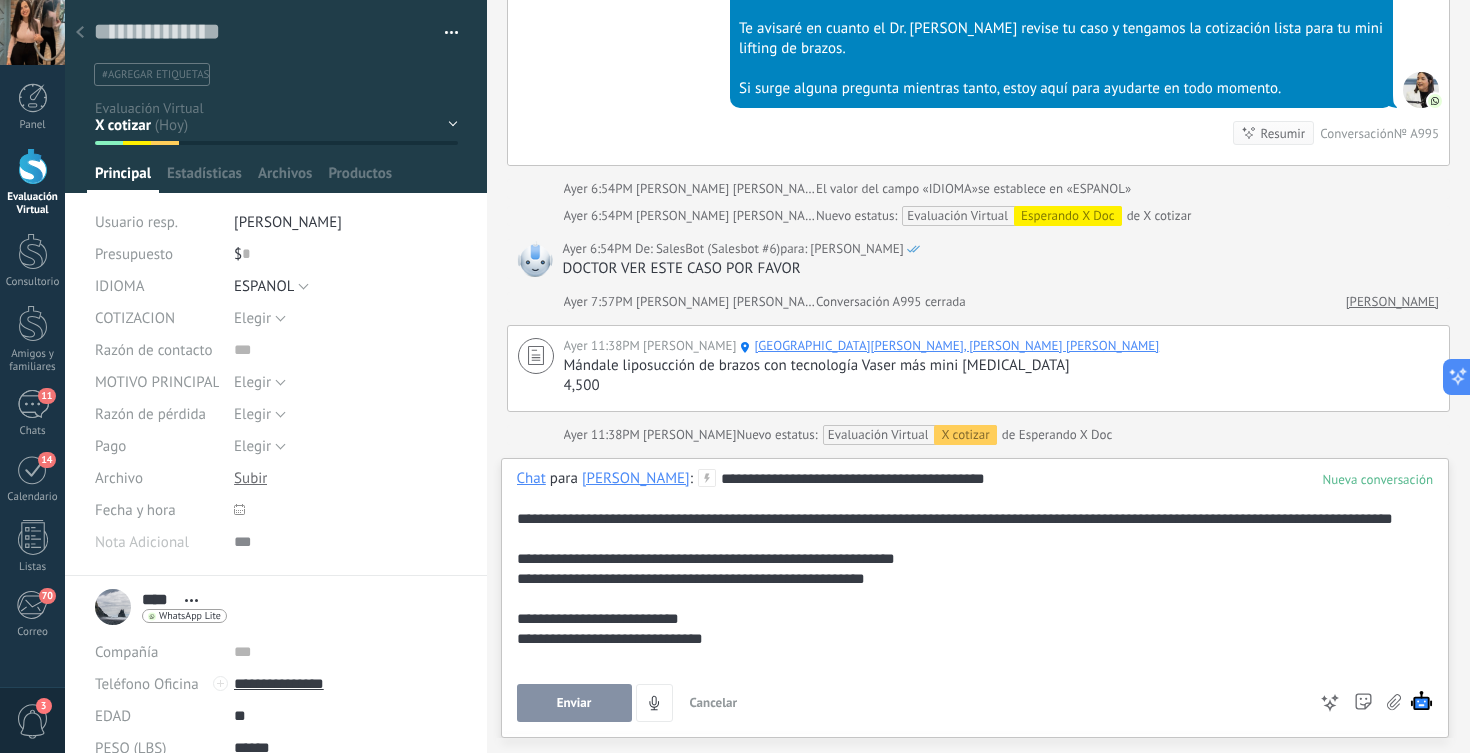 click on "**********" at bounding box center [972, 1179] 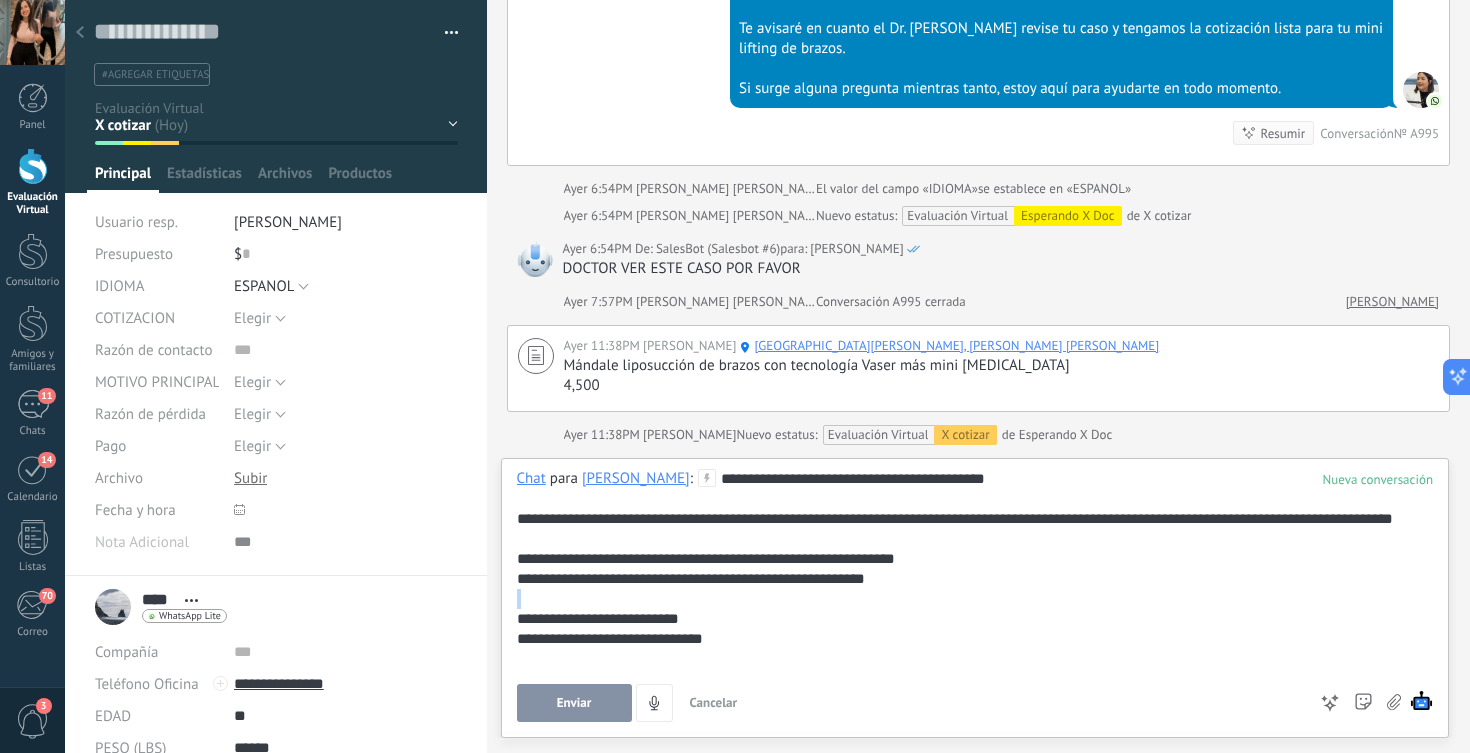 click on "**********" at bounding box center (972, 1179) 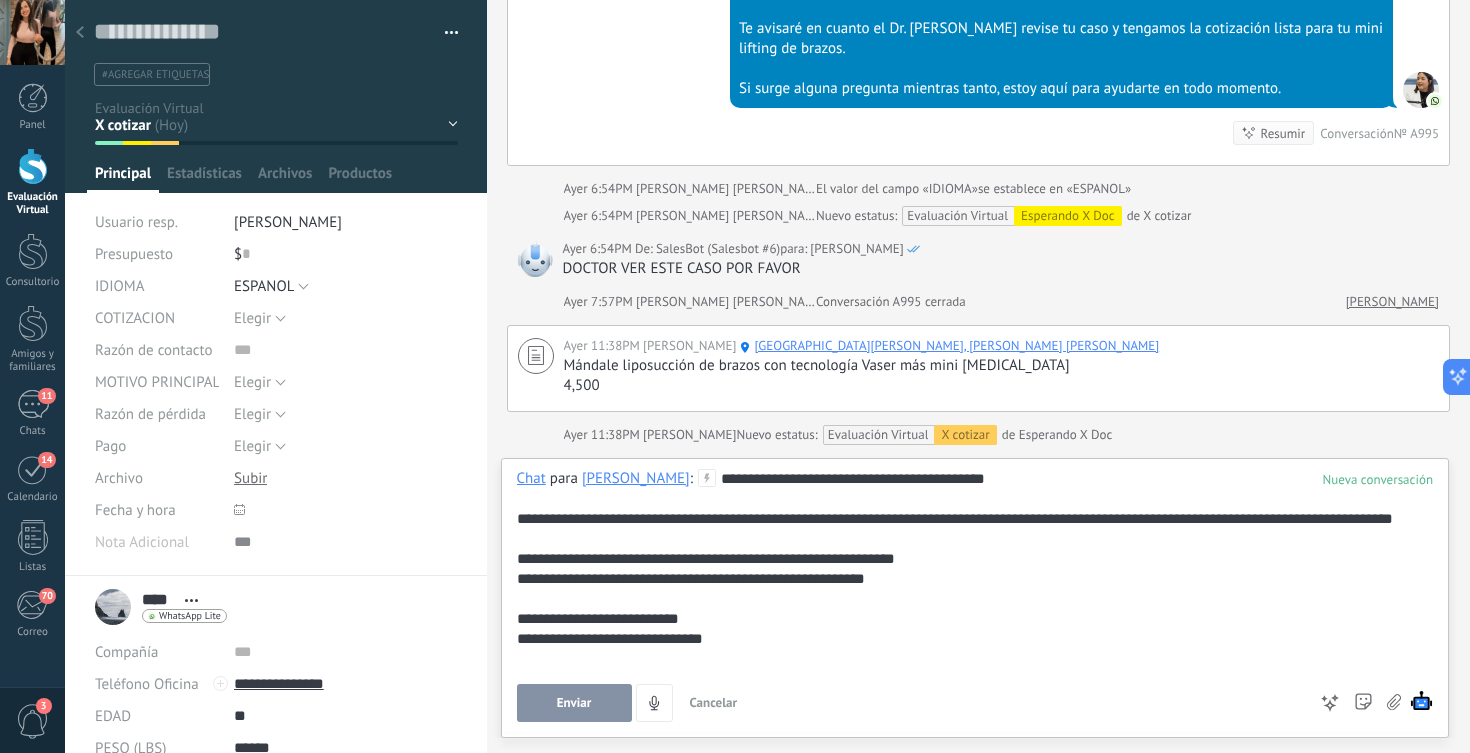 click on "**********" at bounding box center (972, 1179) 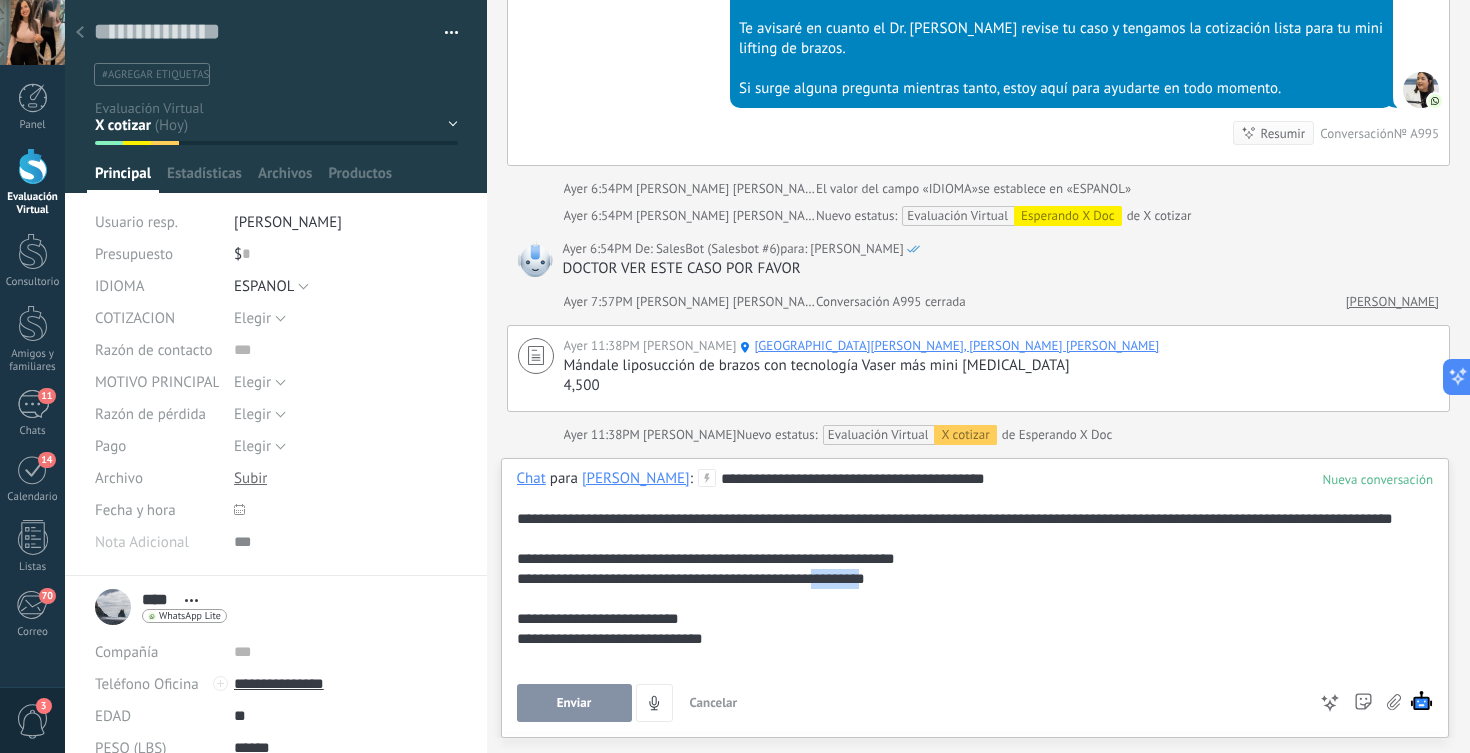 click on "**********" at bounding box center (972, 1179) 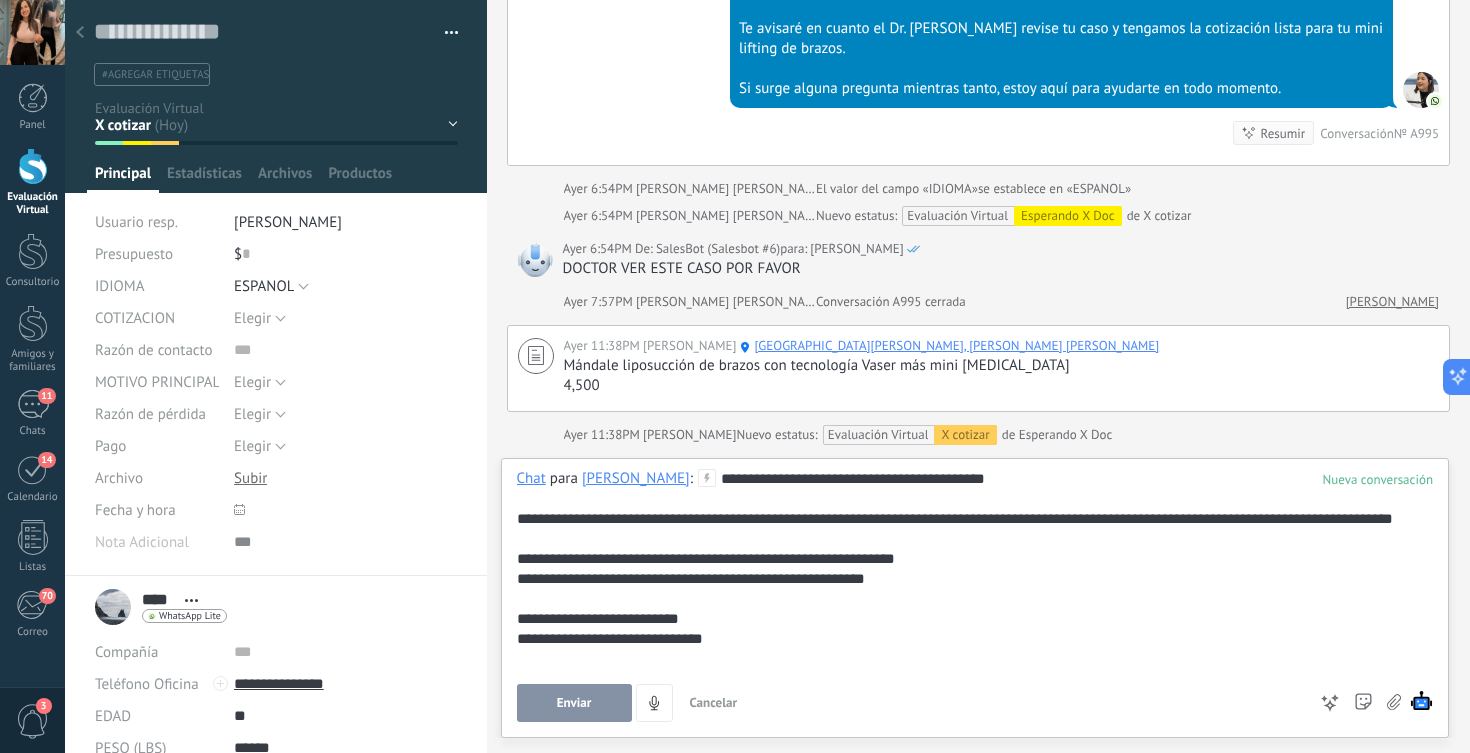 click on "**********" at bounding box center [972, 1179] 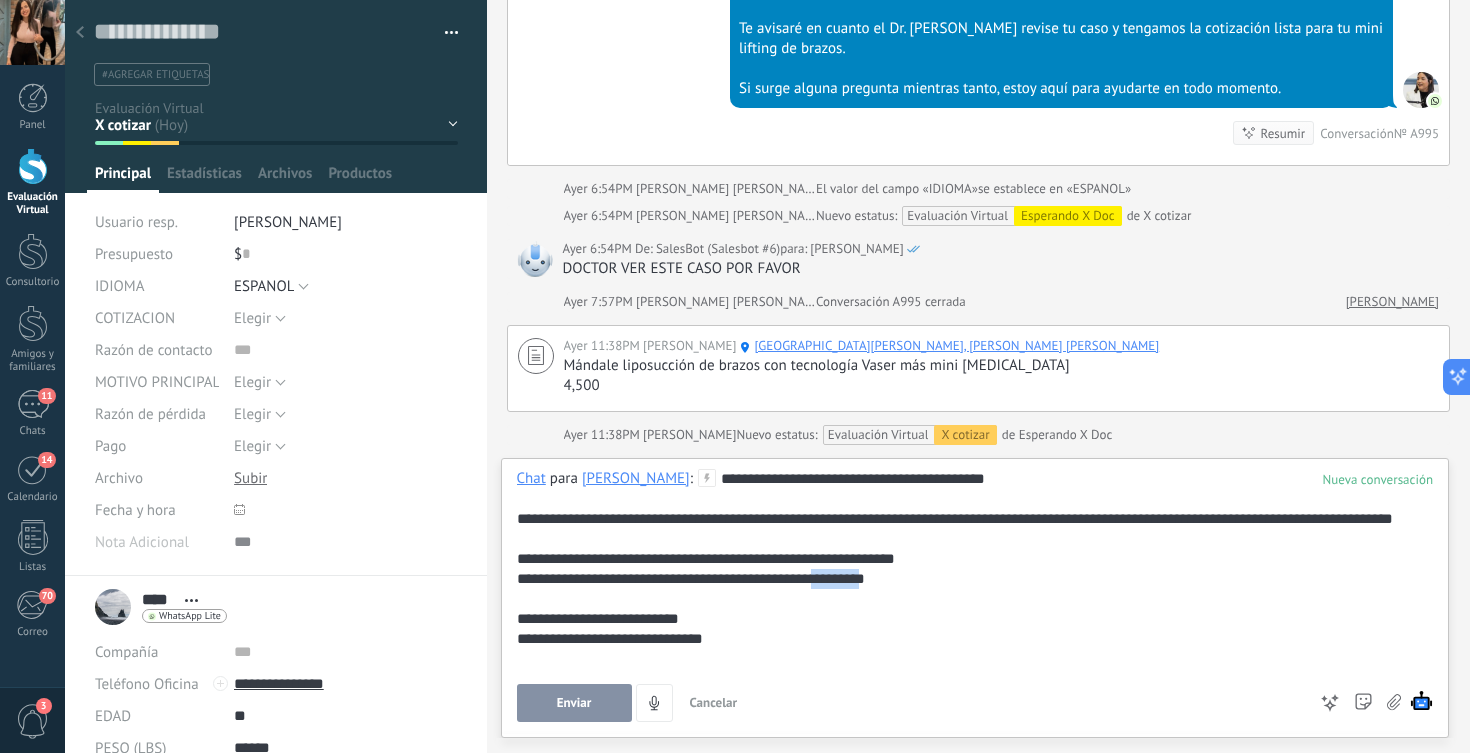 click on "**********" at bounding box center (972, 1179) 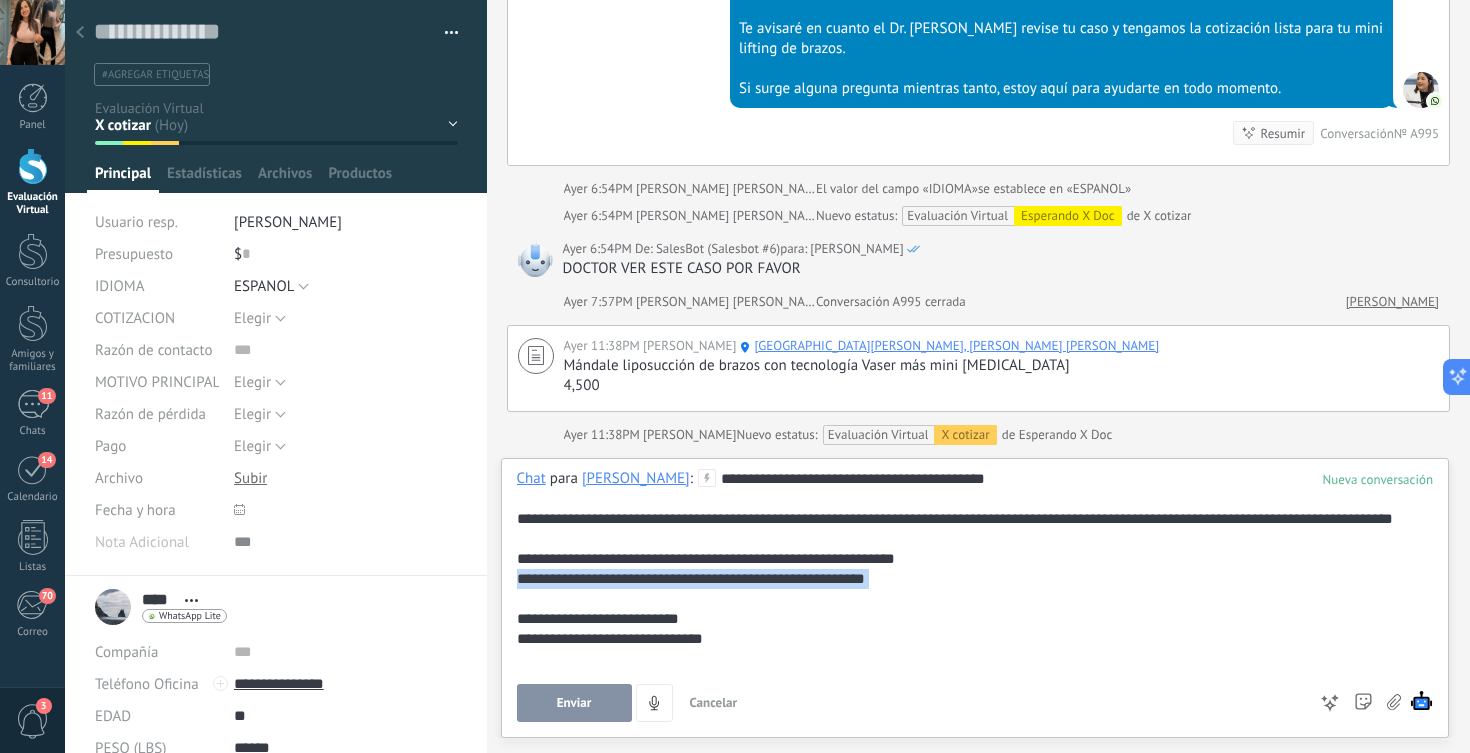 click on "**********" at bounding box center [972, 1179] 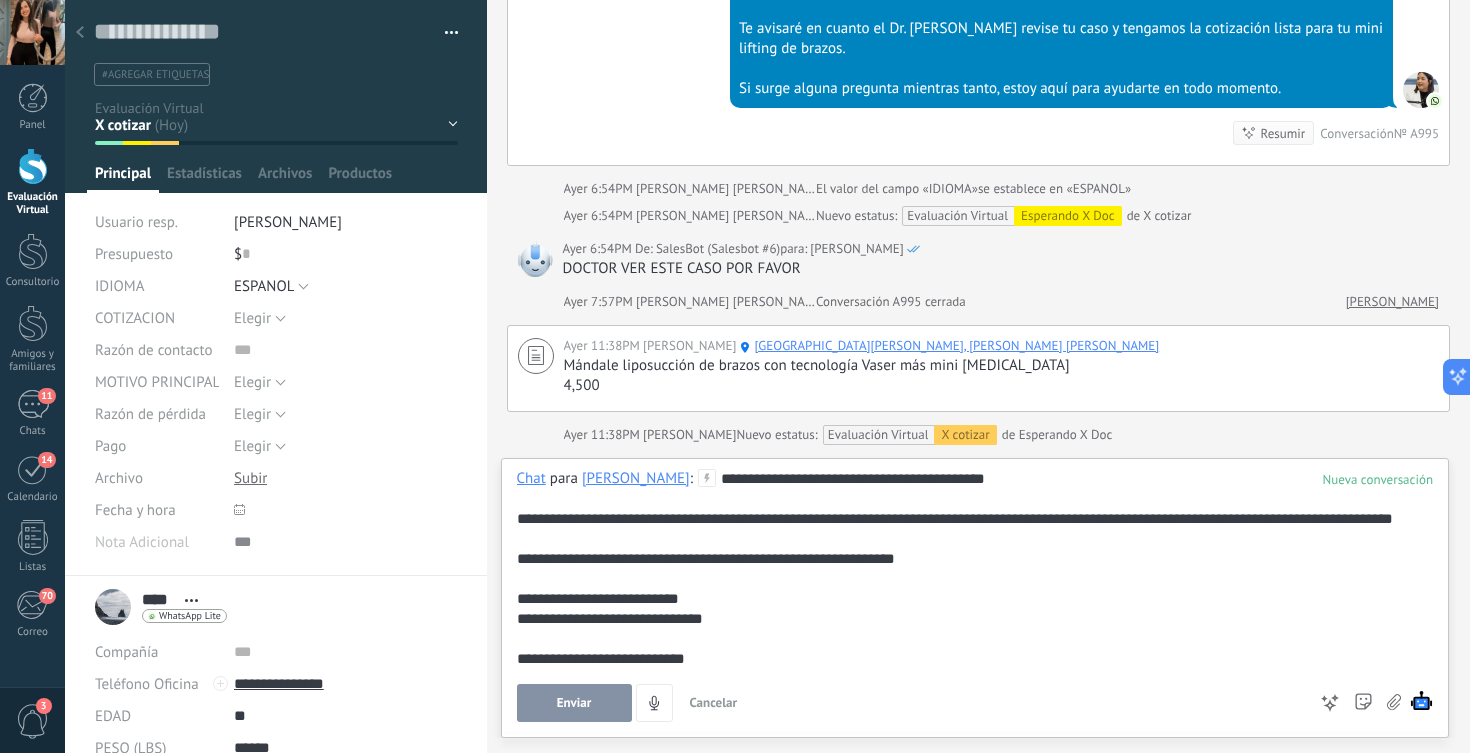 click on "**********" at bounding box center (972, 1169) 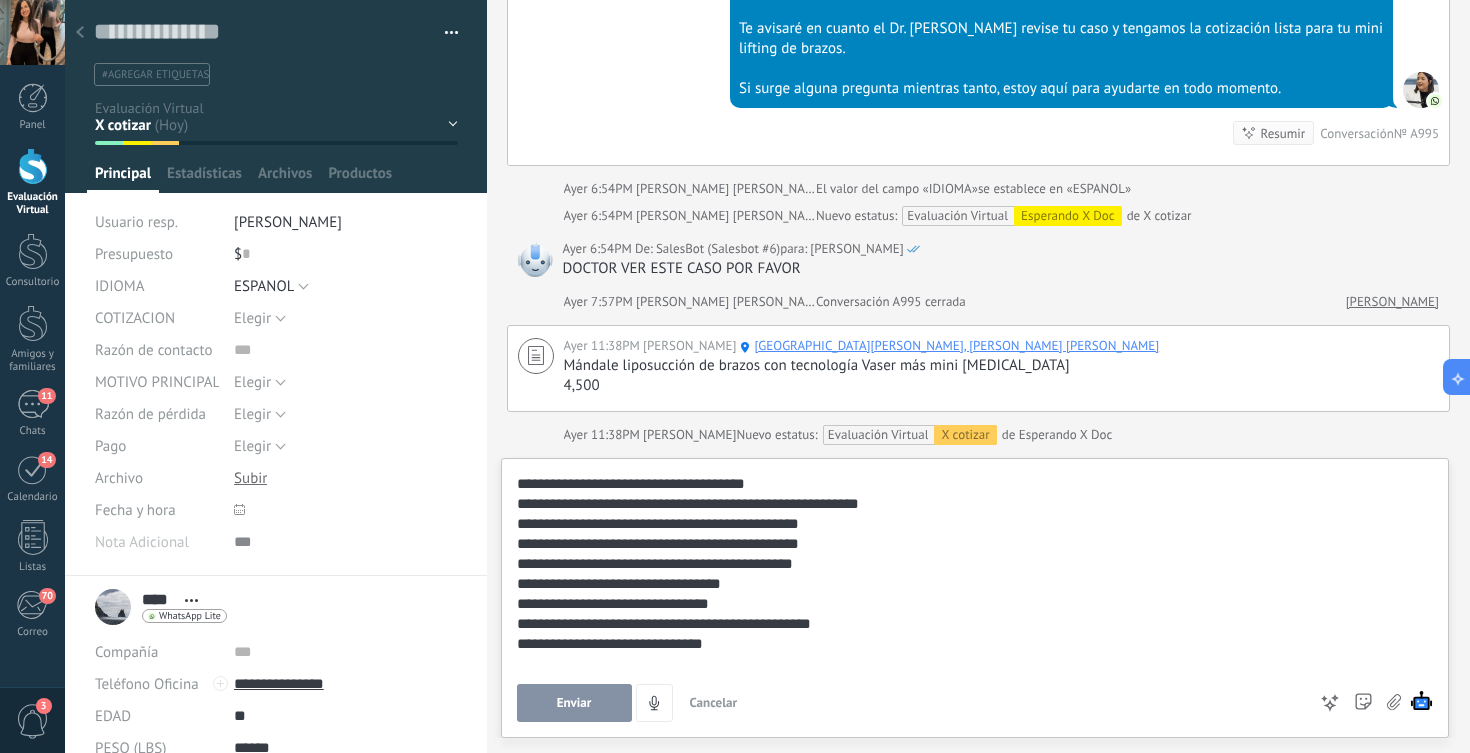 scroll, scrollTop: 182, scrollLeft: 0, axis: vertical 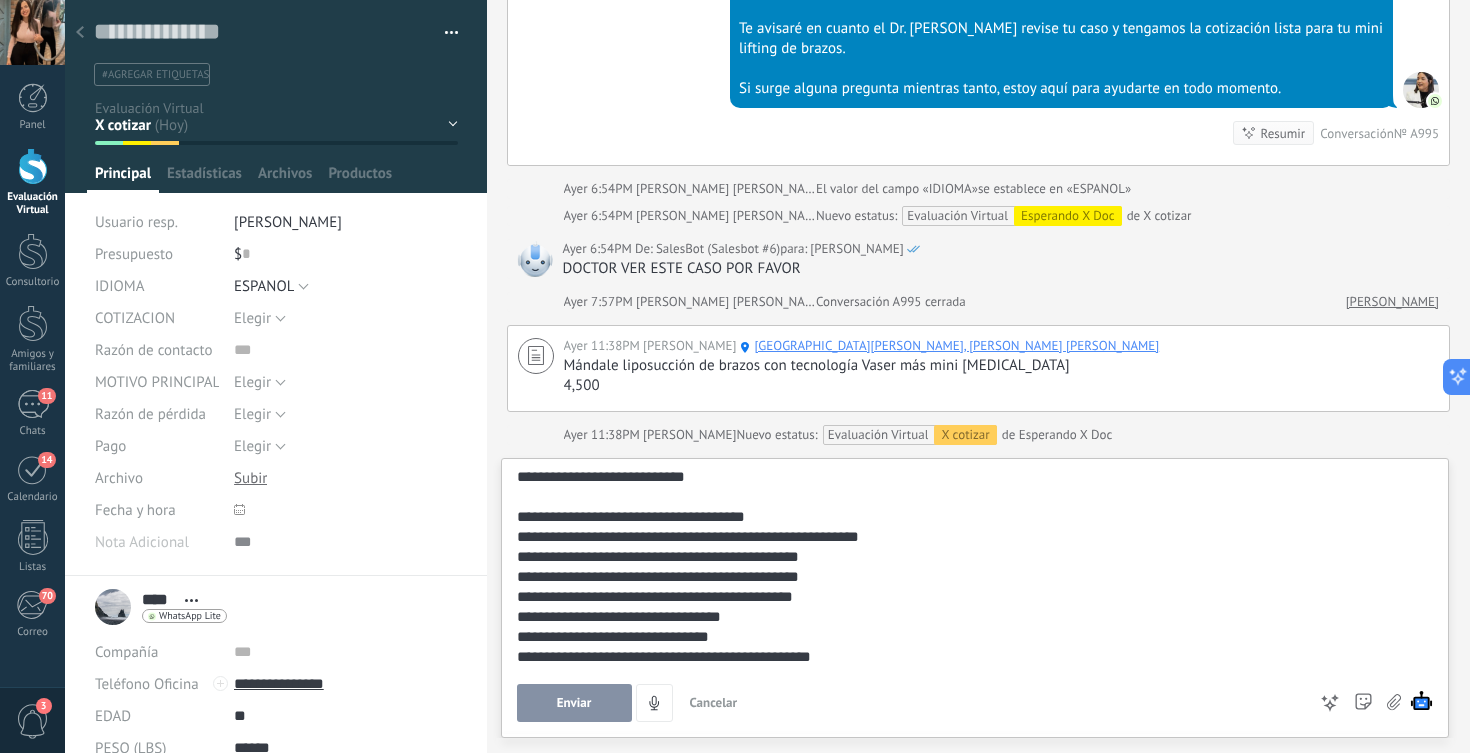 click on "**********" at bounding box center [972, 987] 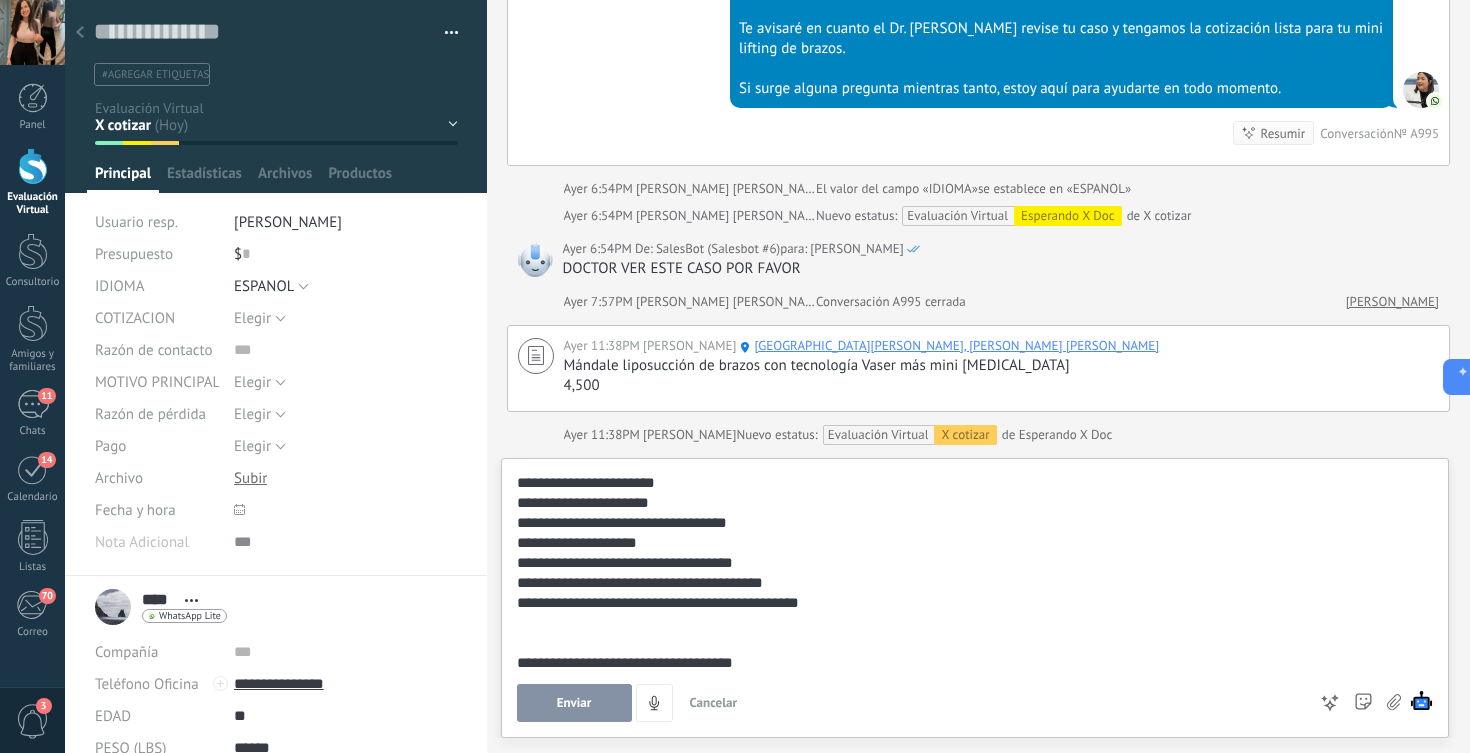 scroll, scrollTop: 553, scrollLeft: 0, axis: vertical 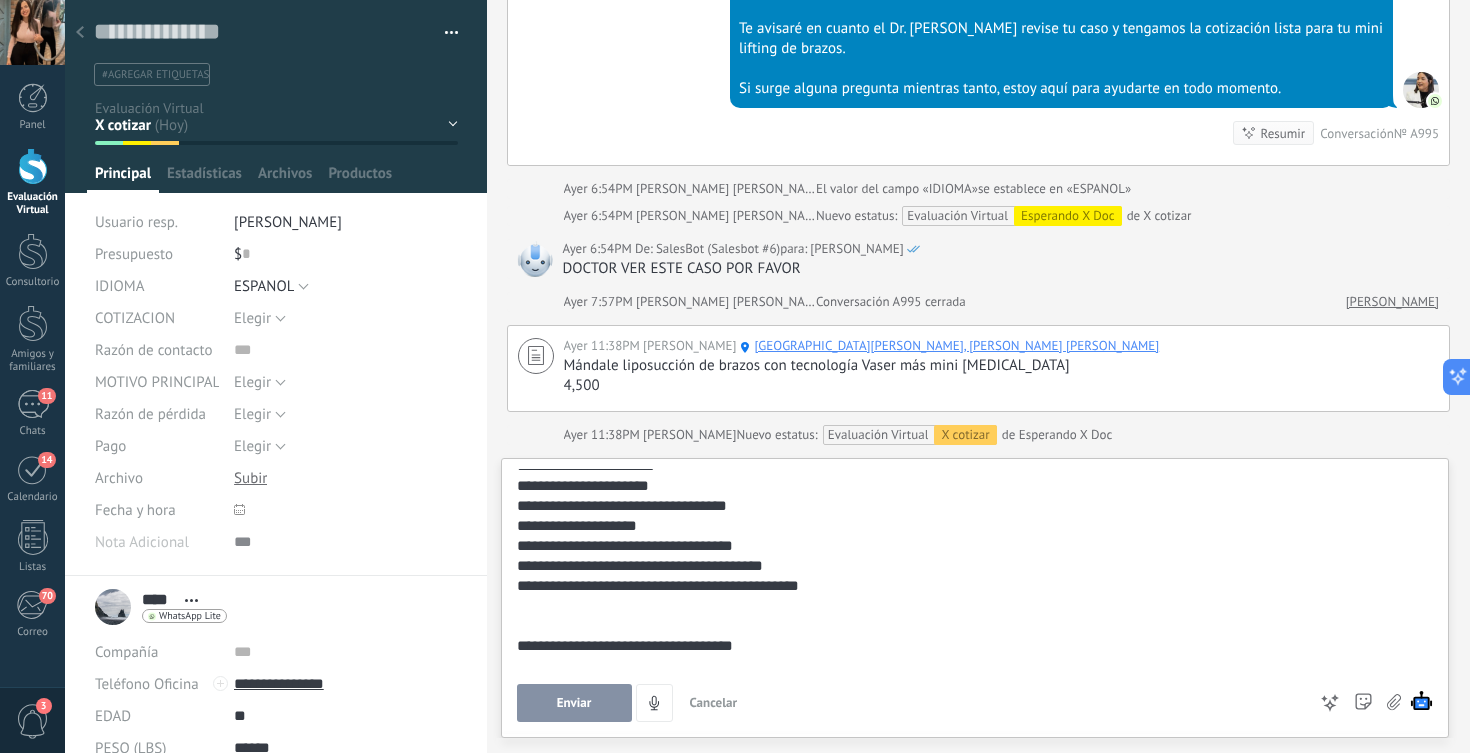 click on "**********" at bounding box center [972, 616] 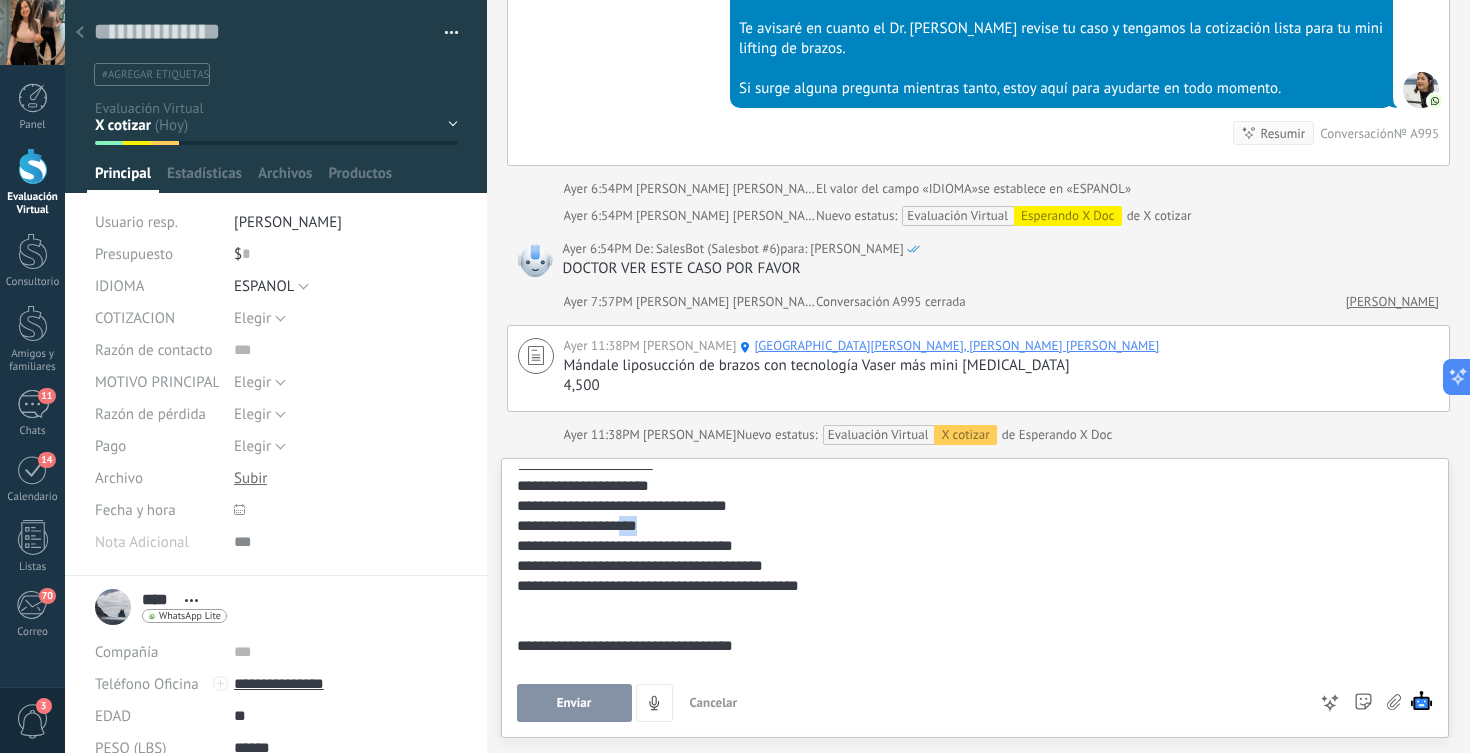 click on "**********" at bounding box center (972, 616) 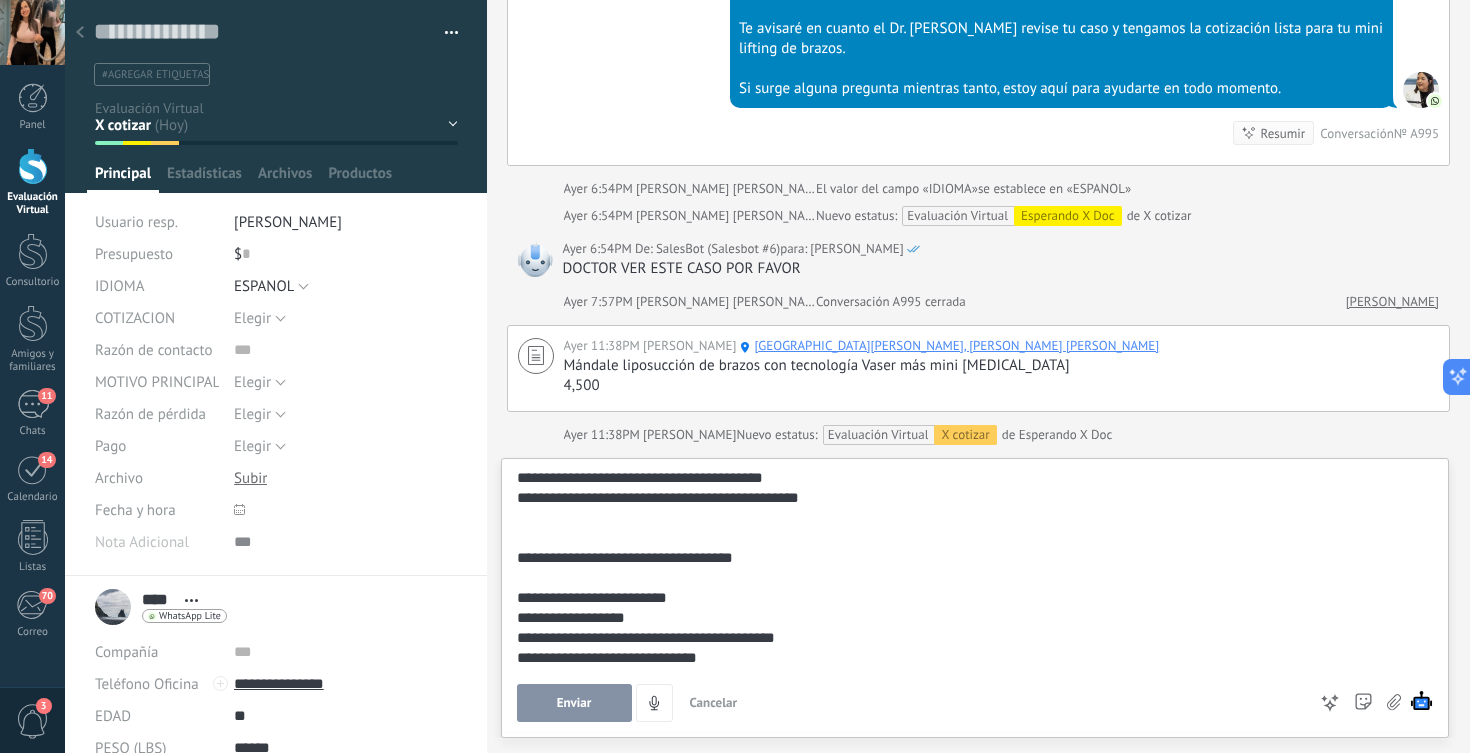 scroll, scrollTop: 640, scrollLeft: 0, axis: vertical 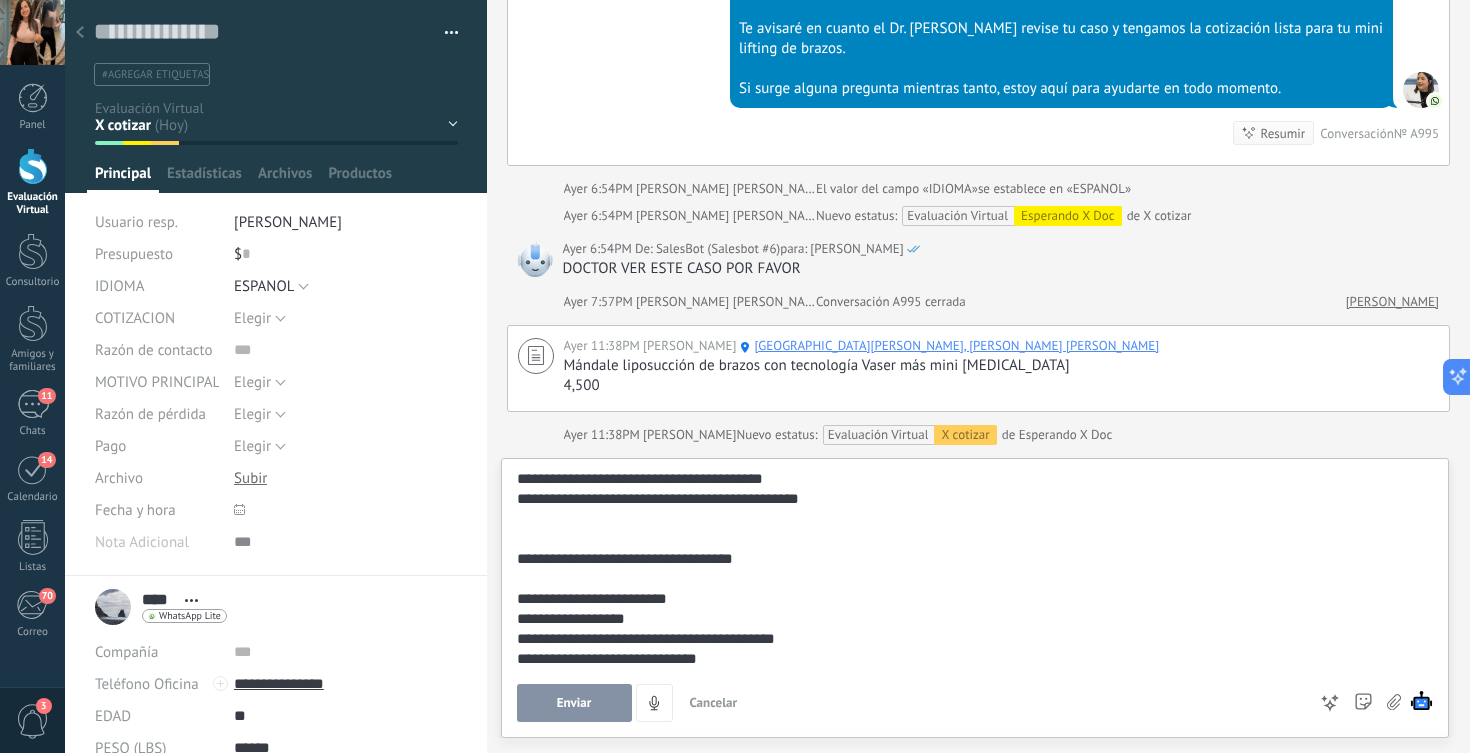 click on "**********" at bounding box center (972, 529) 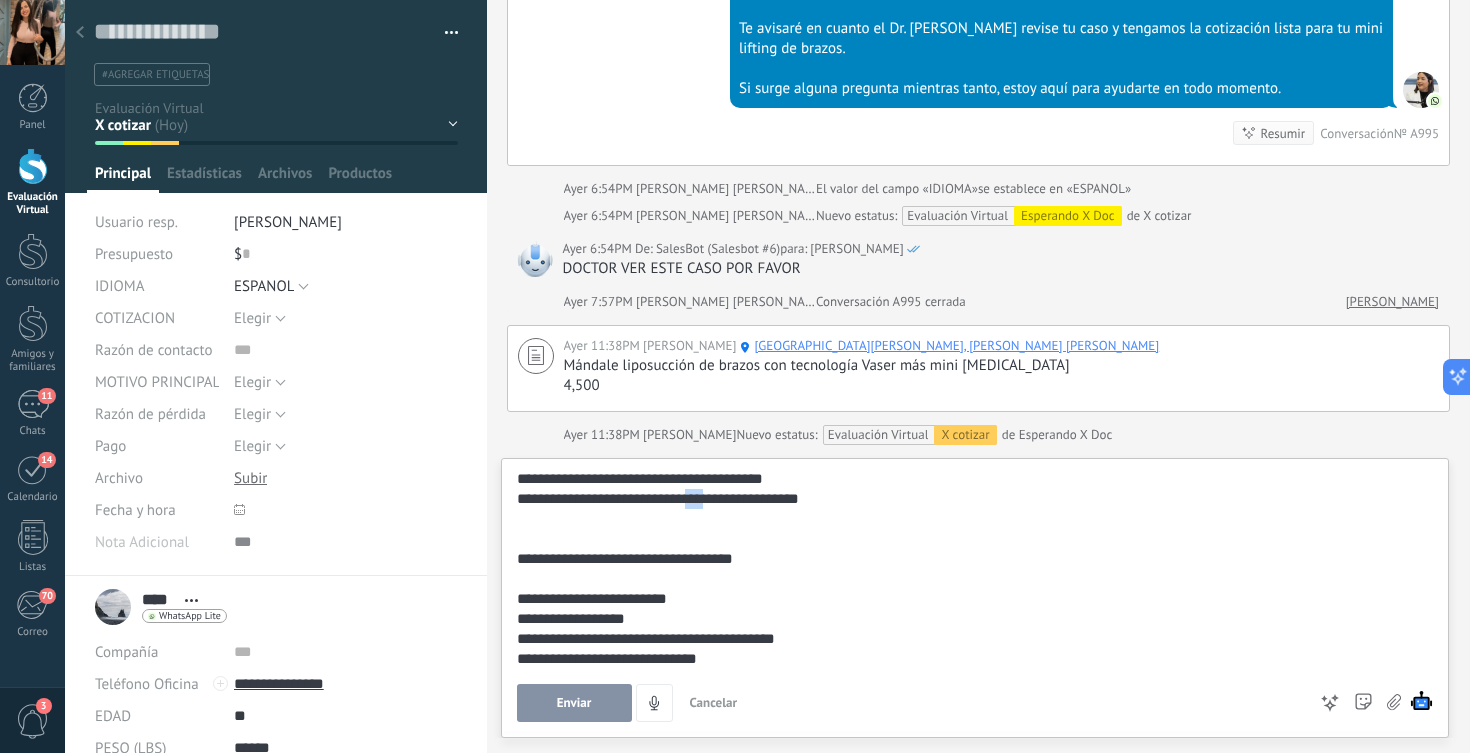 click on "**********" at bounding box center [972, 529] 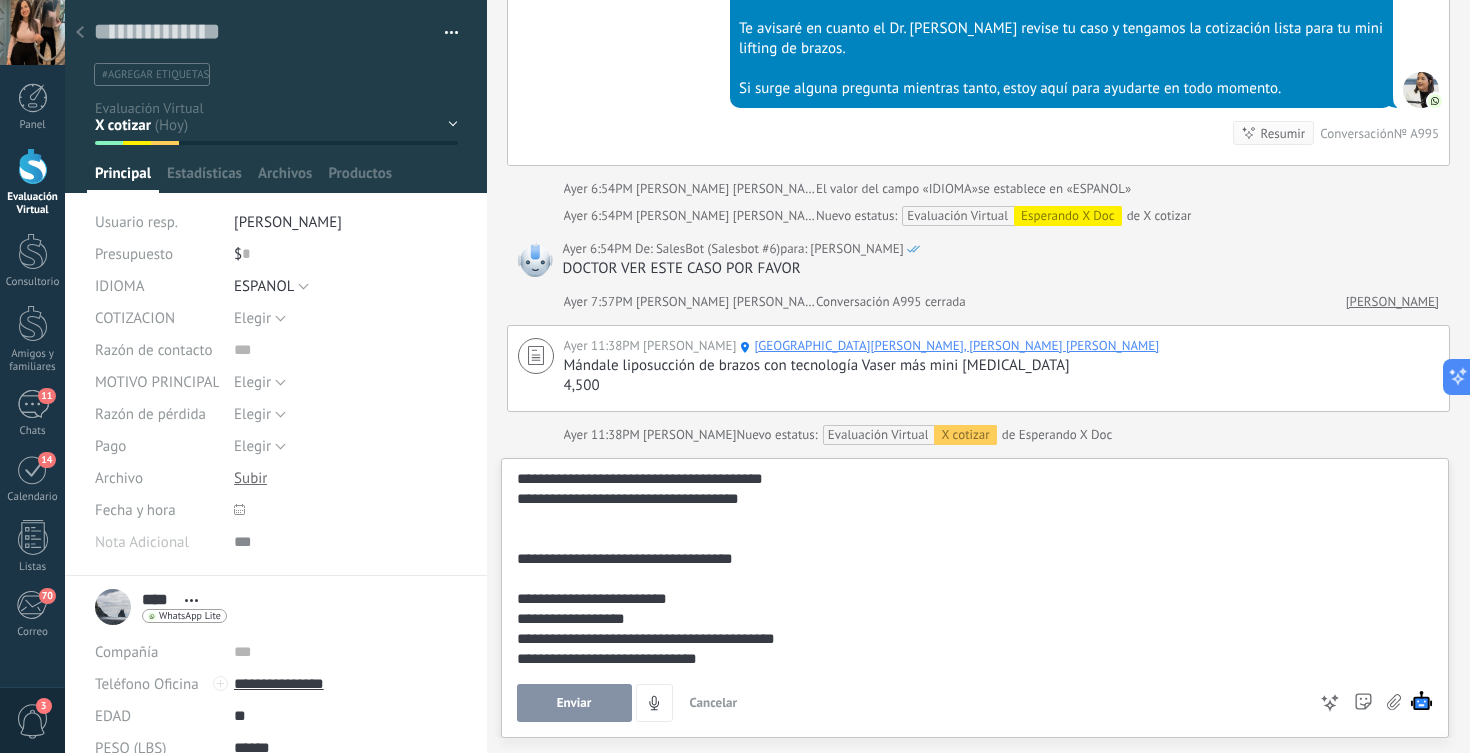 click on "**********" at bounding box center (972, 529) 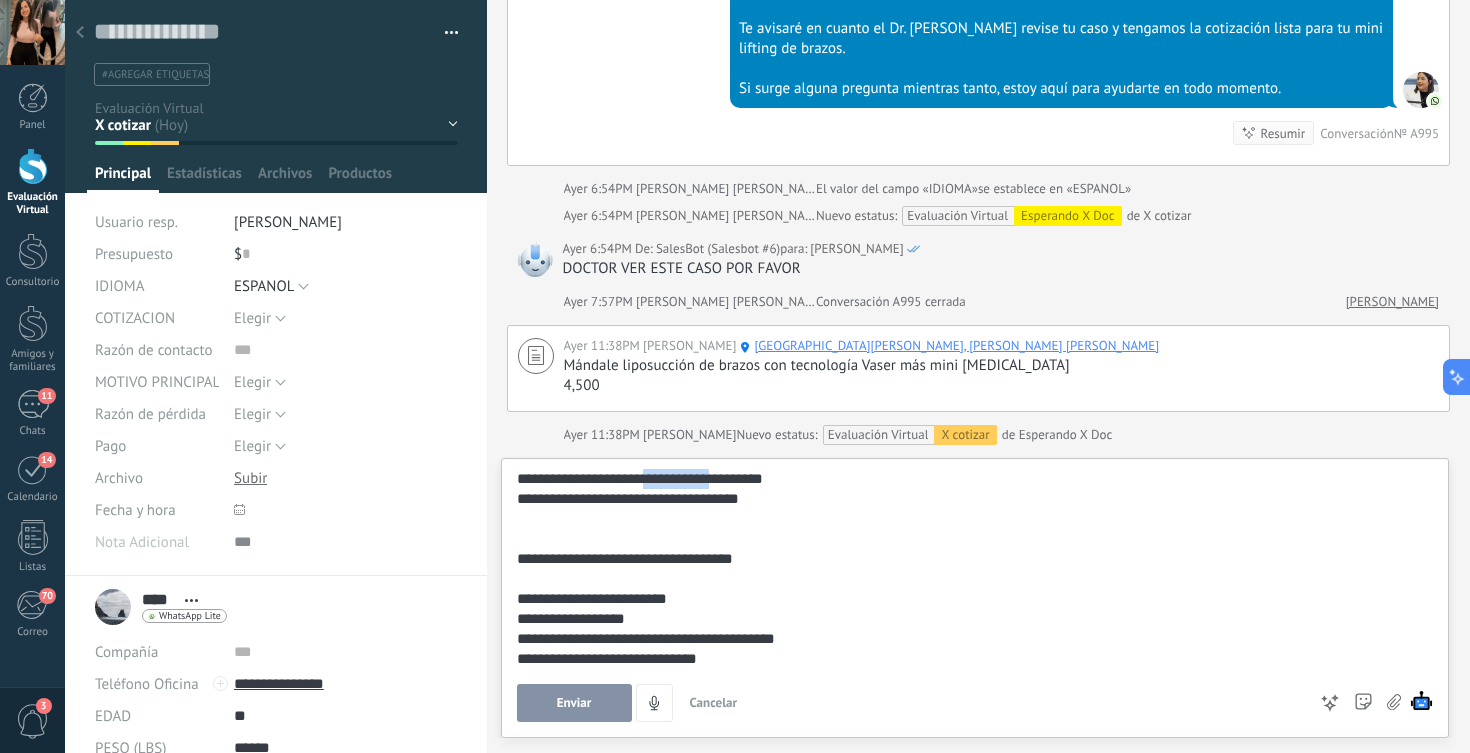 click on "**********" at bounding box center [972, 529] 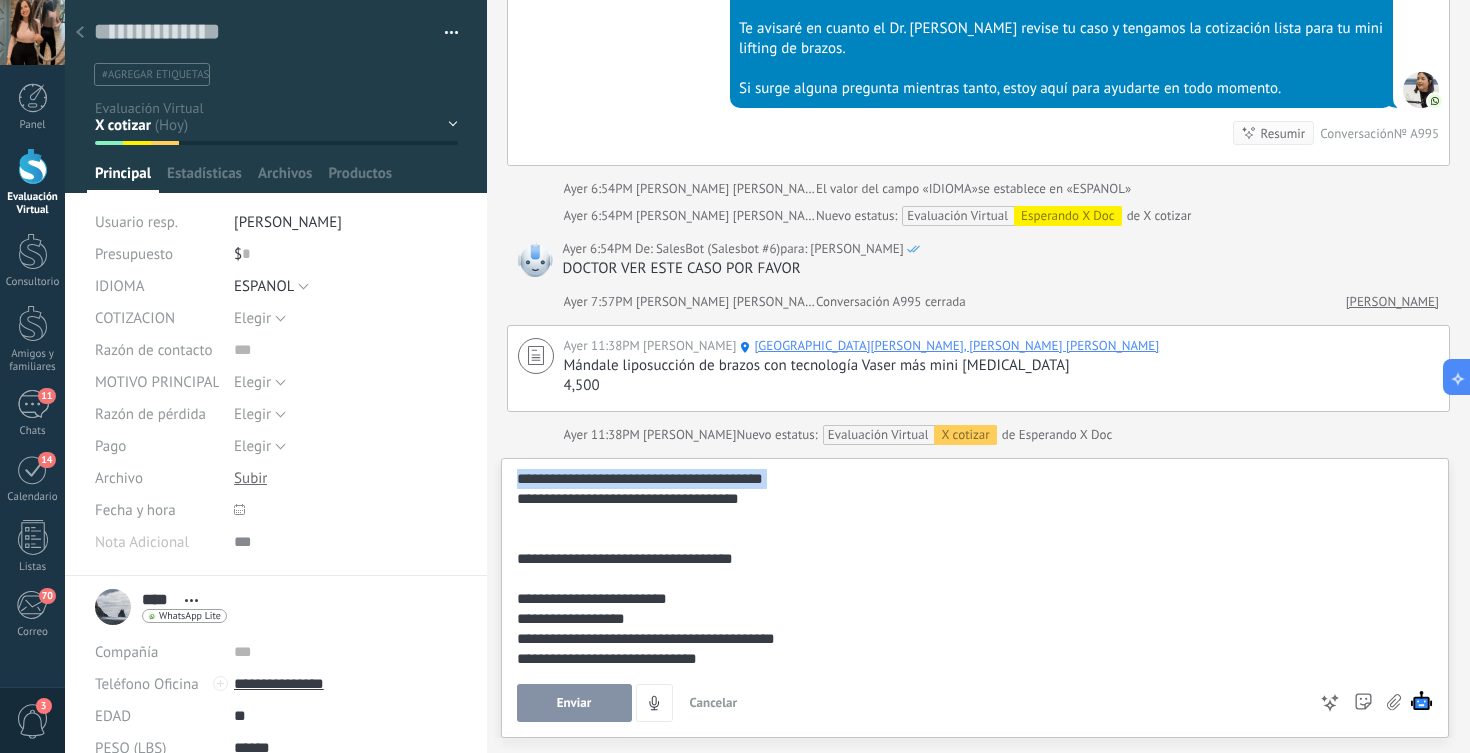 click on "**********" at bounding box center [972, 529] 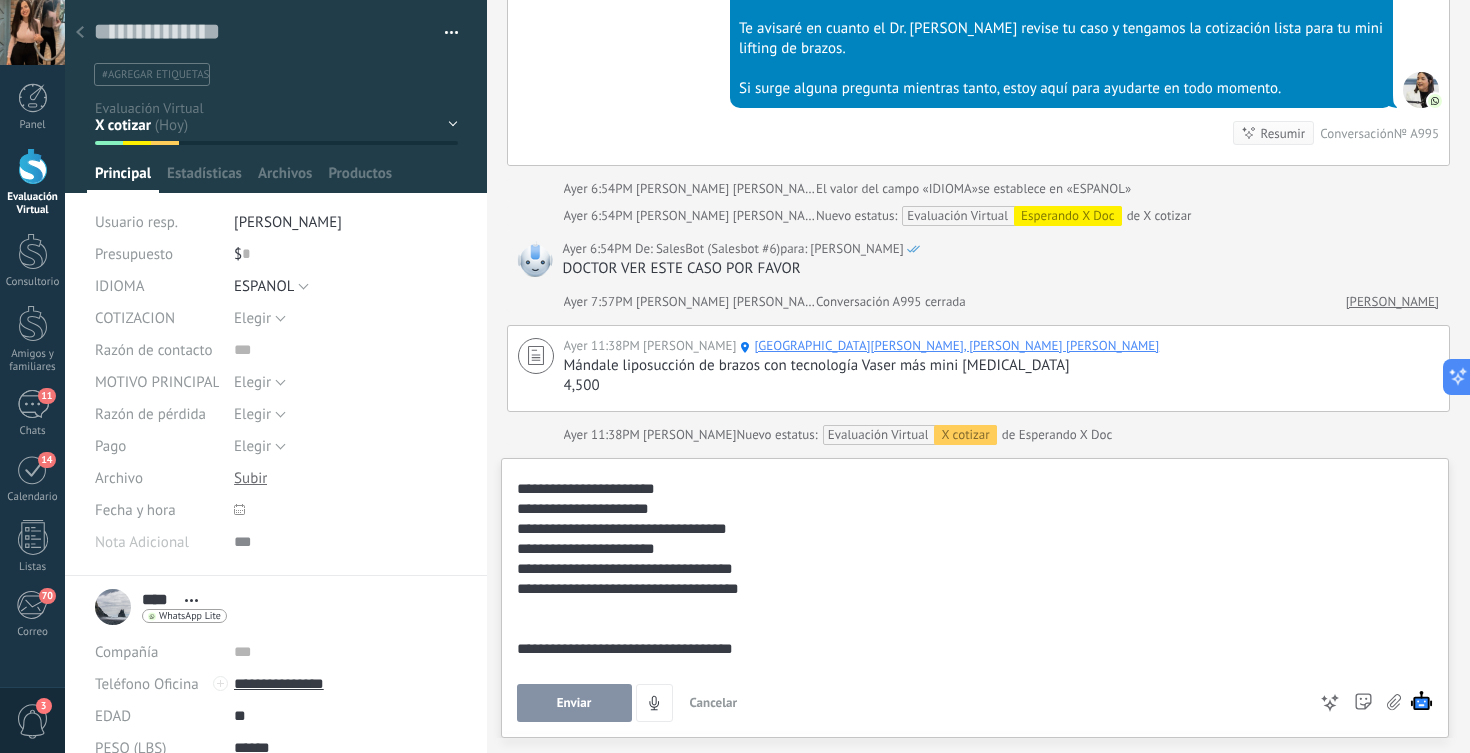 scroll, scrollTop: 524, scrollLeft: 0, axis: vertical 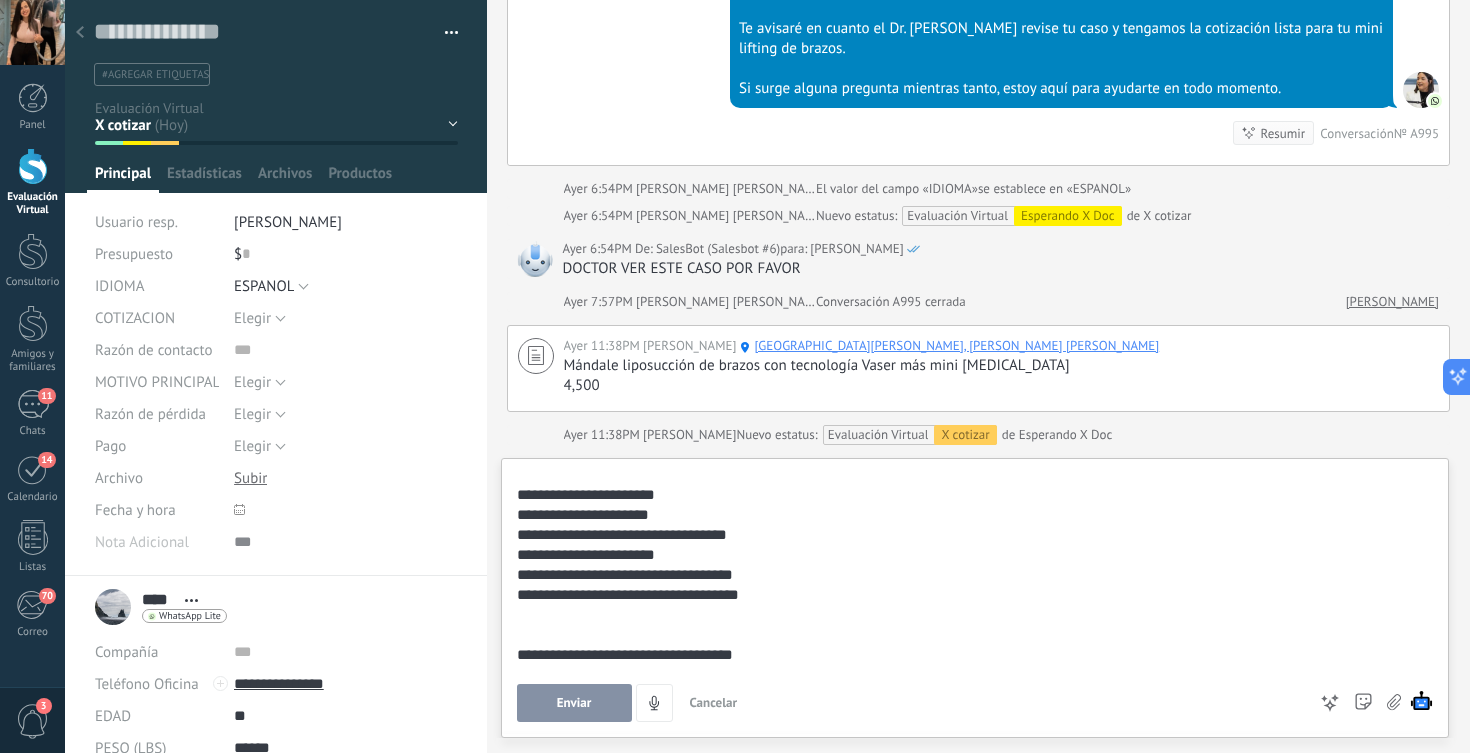 click on "**********" at bounding box center [972, 635] 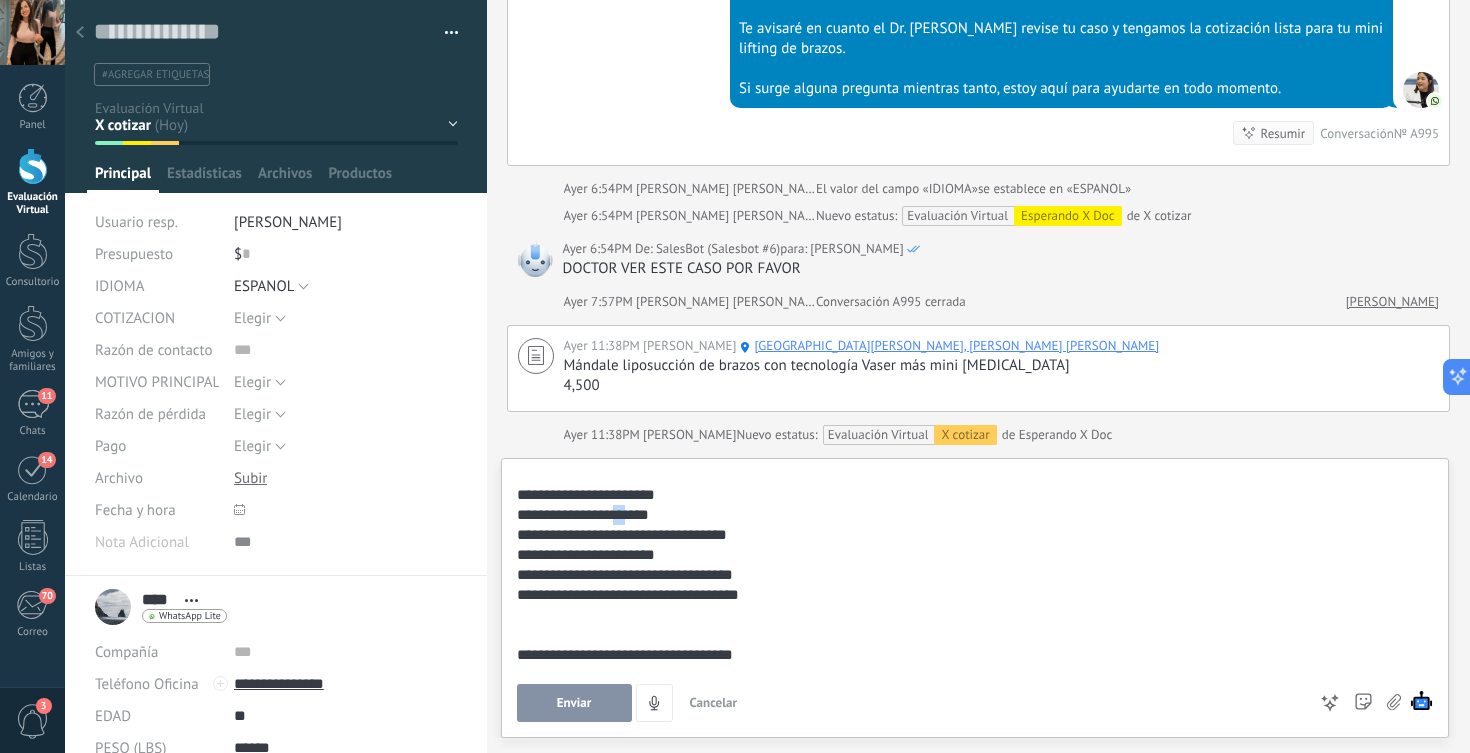 click on "**********" at bounding box center (972, 635) 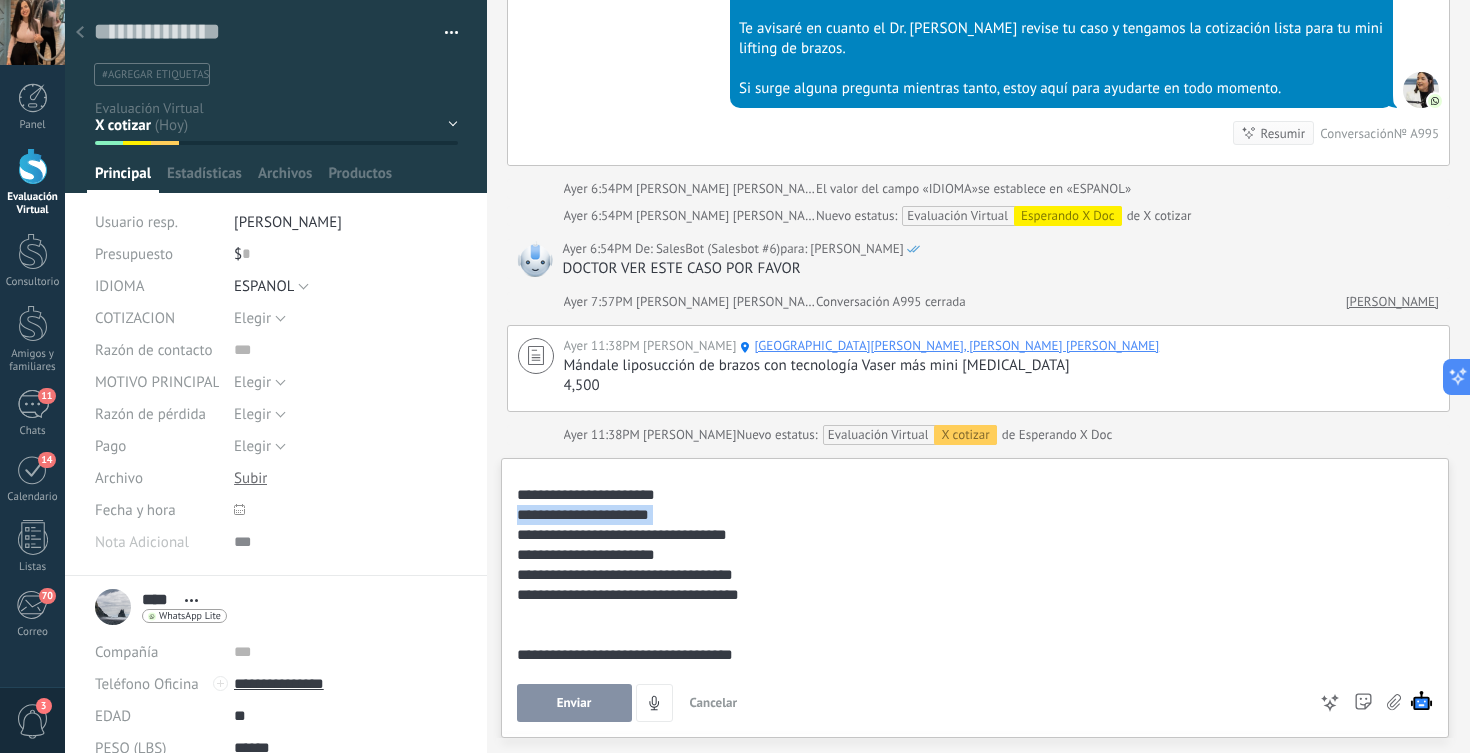 click on "**********" at bounding box center [972, 635] 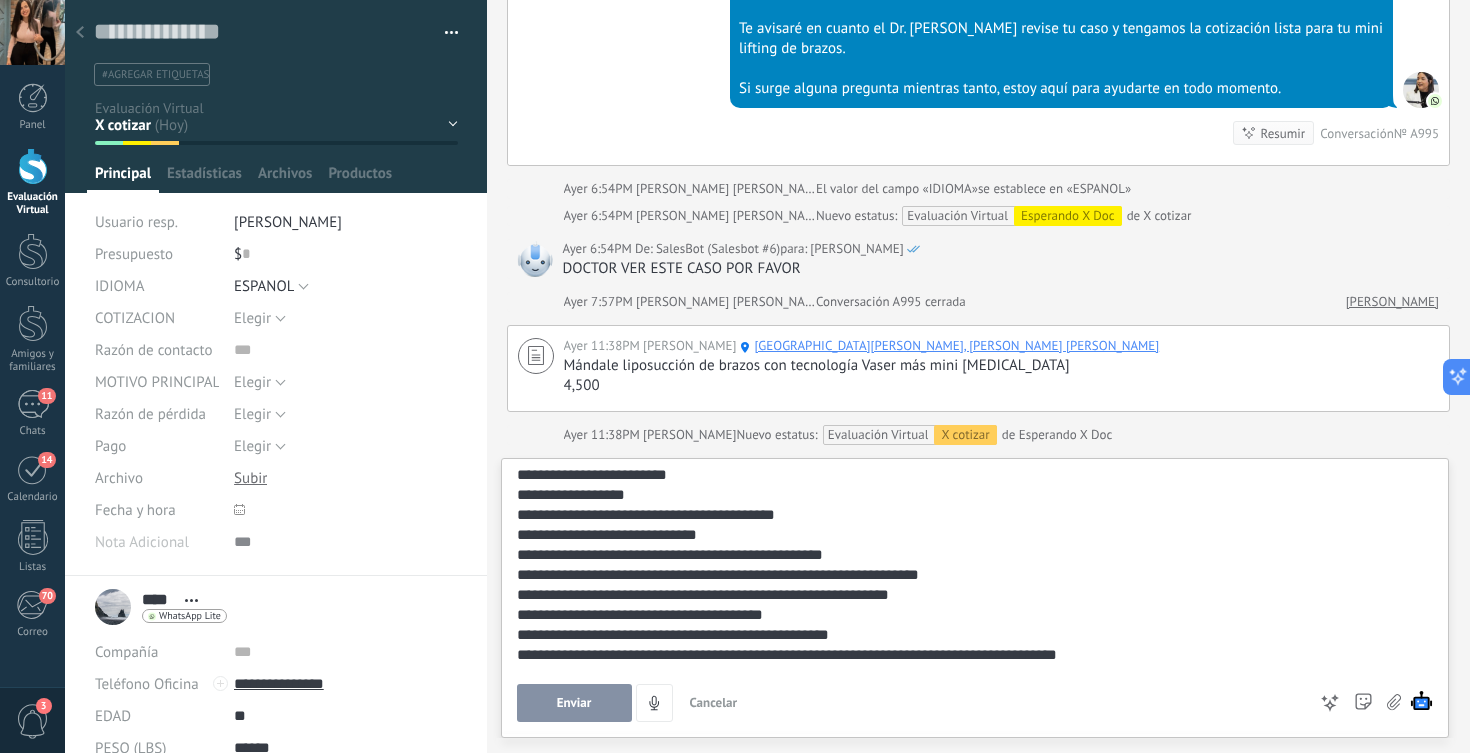 scroll, scrollTop: 744, scrollLeft: 0, axis: vertical 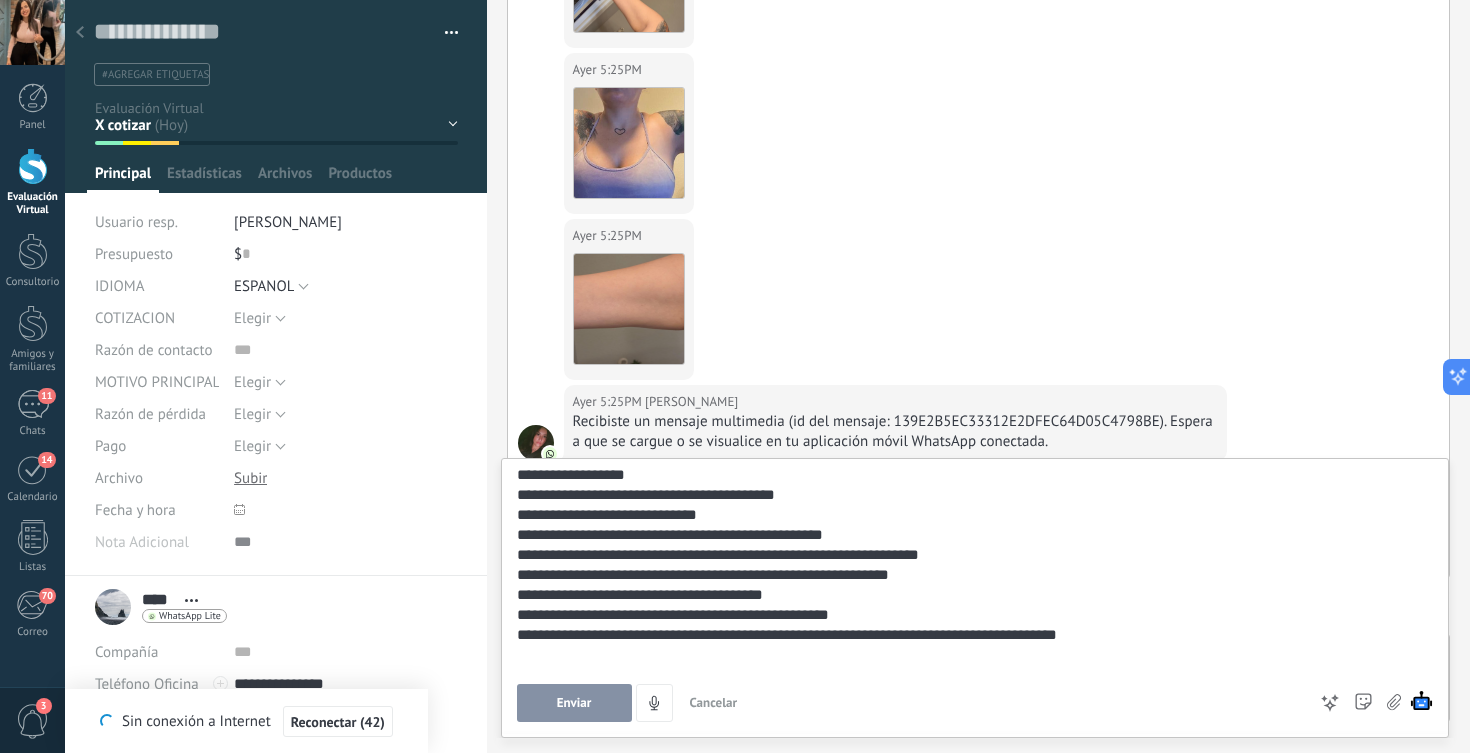 click on "Reconectar (42)" at bounding box center [338, 722] 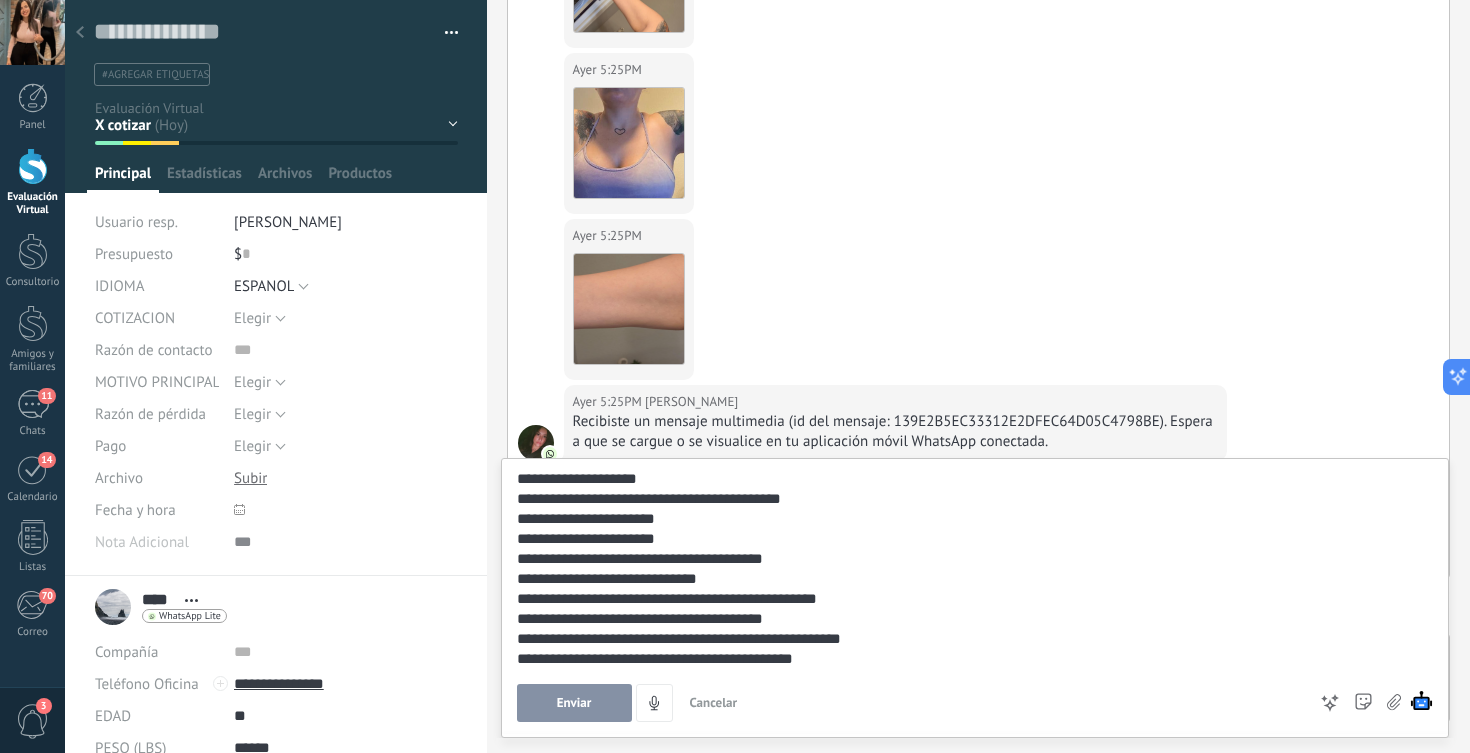 scroll, scrollTop: 948, scrollLeft: 0, axis: vertical 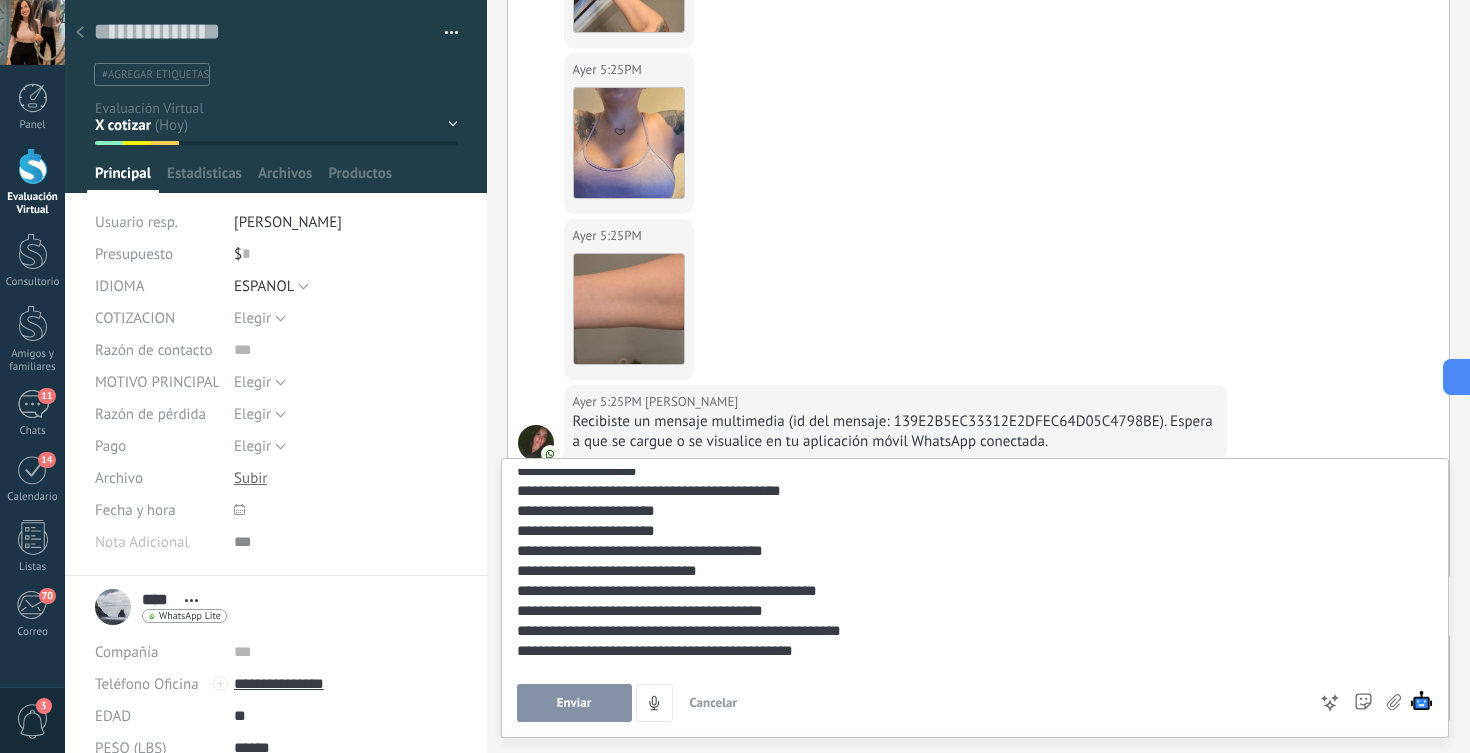 click on "**********" at bounding box center [972, 201] 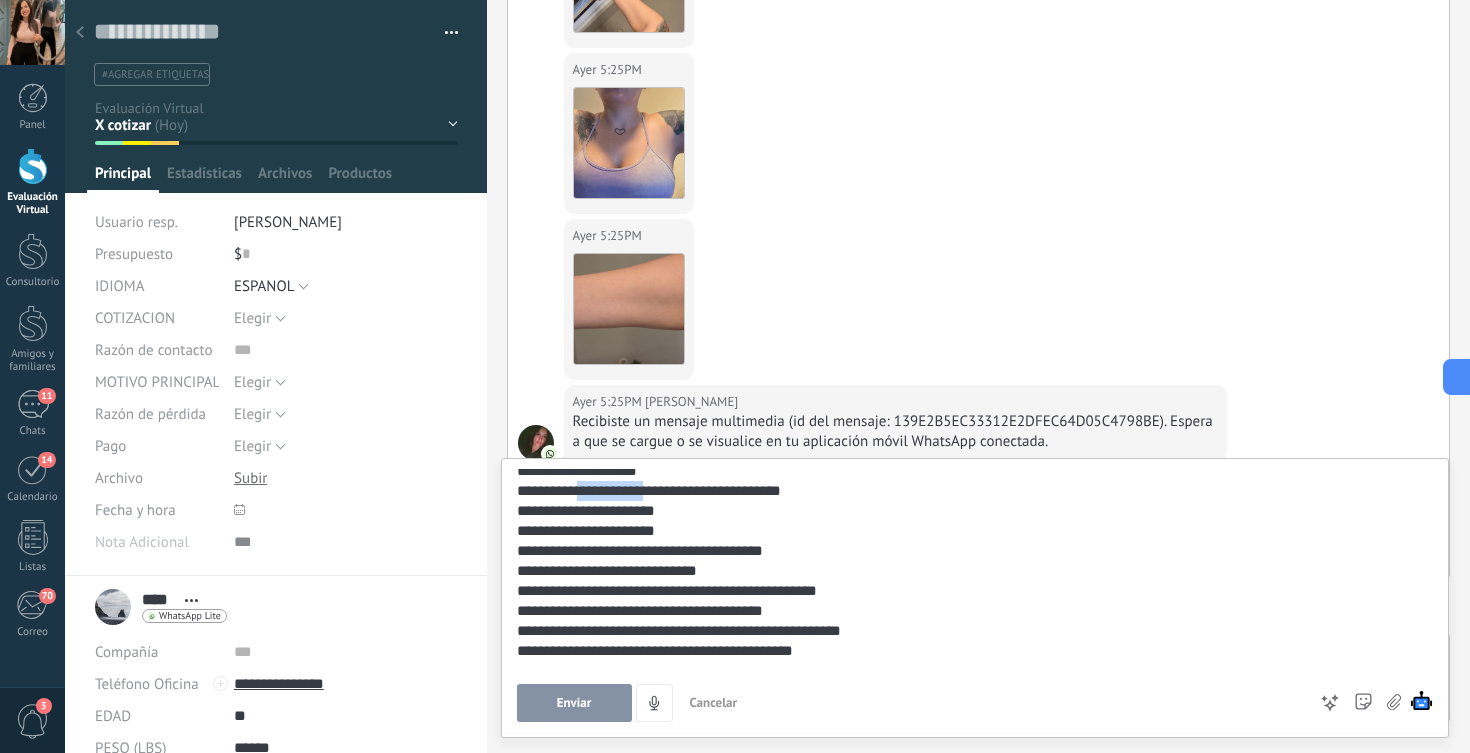 click on "**********" at bounding box center [972, 201] 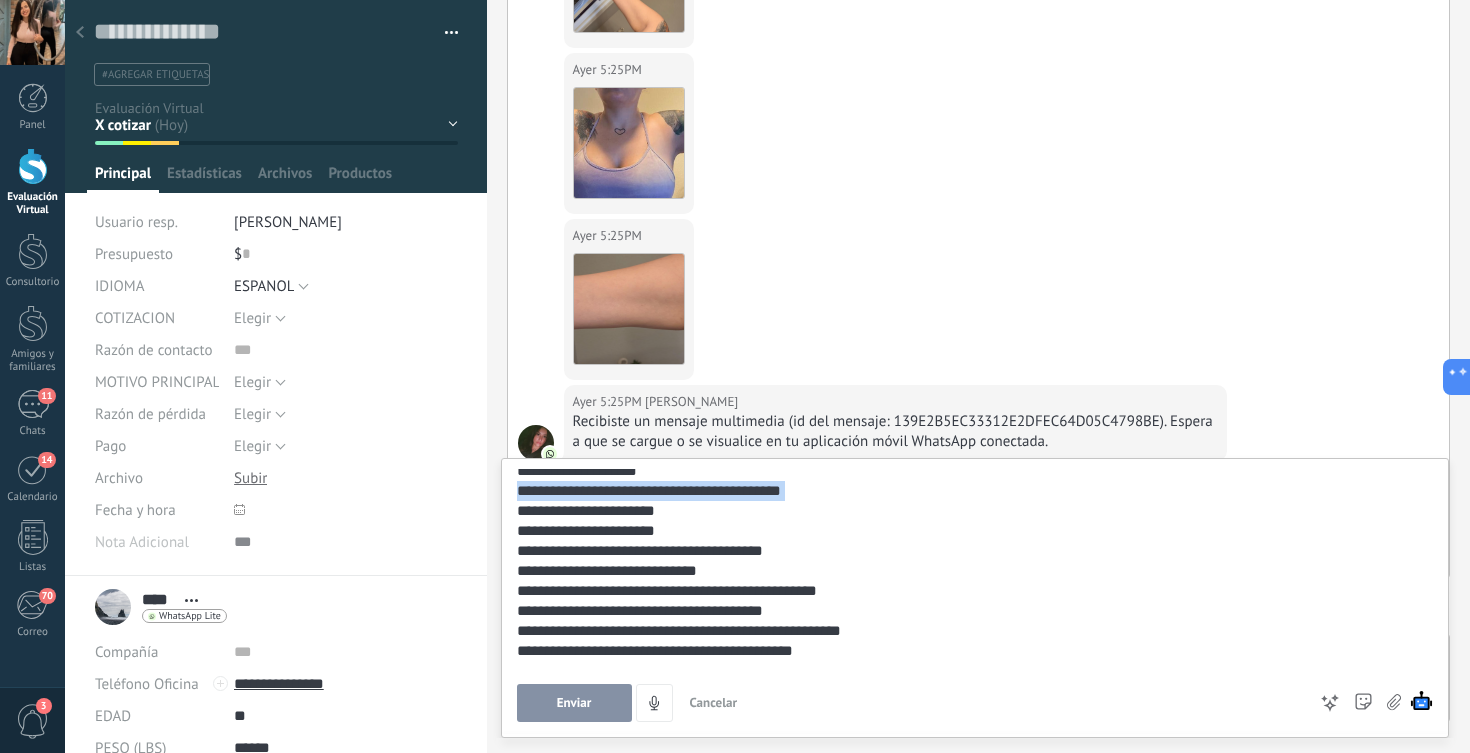 click on "**********" at bounding box center [972, 201] 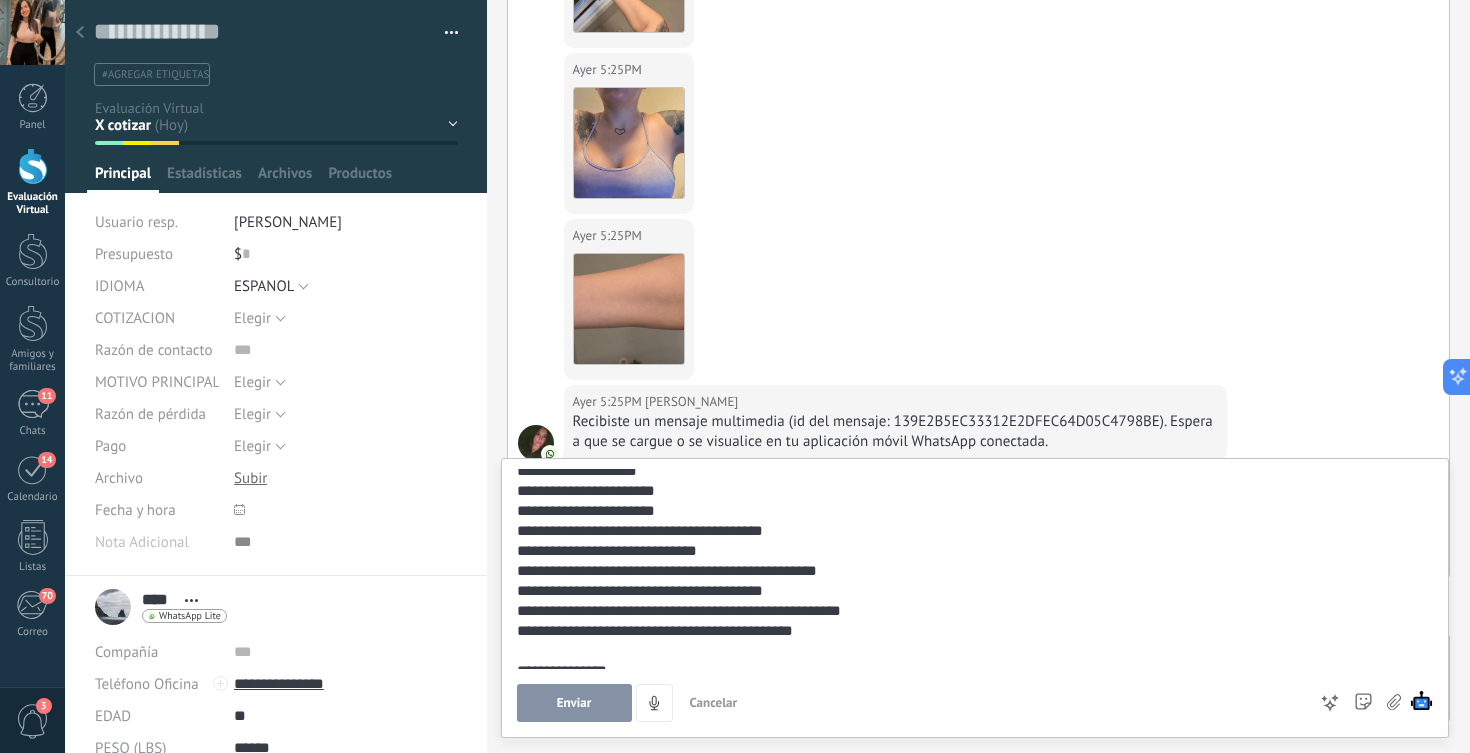 click on "**********" at bounding box center (972, 191) 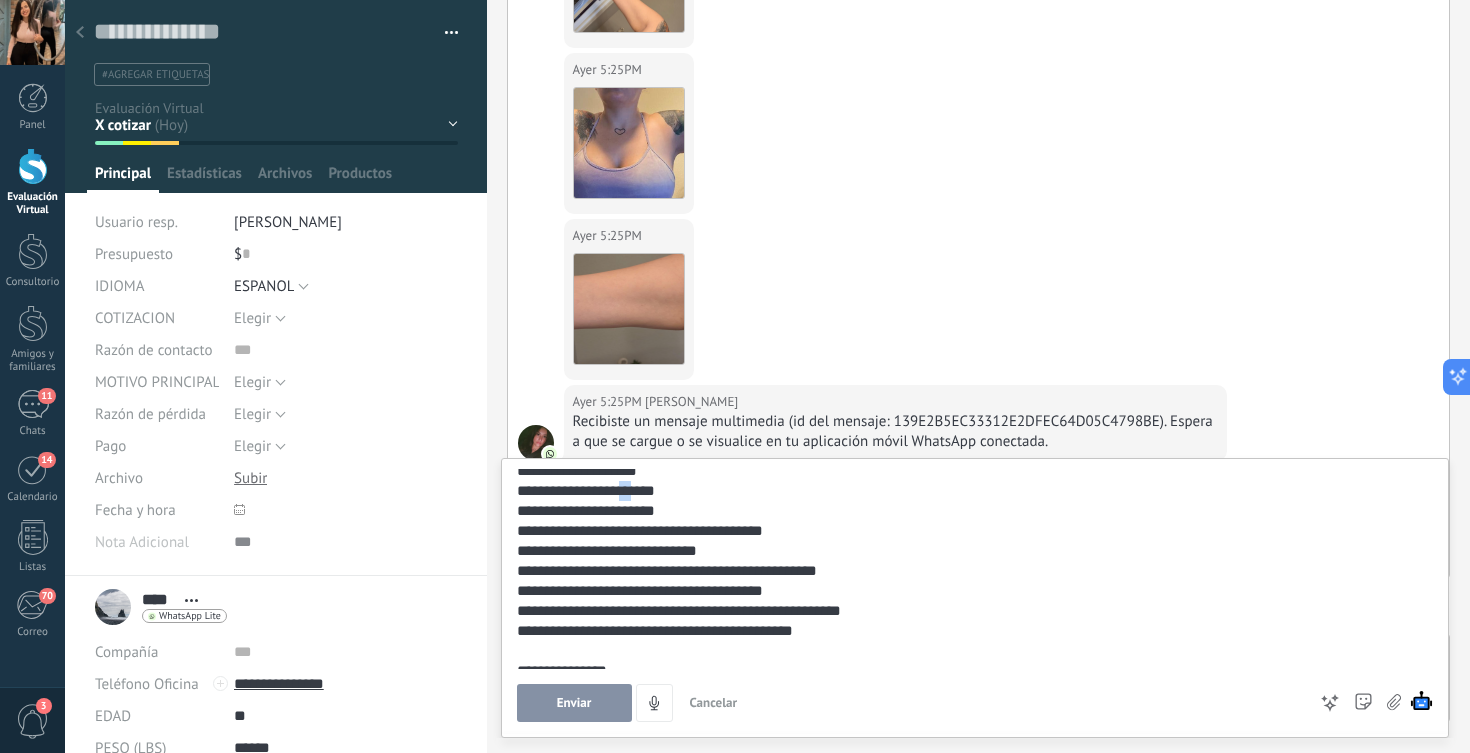 click on "**********" at bounding box center (972, 191) 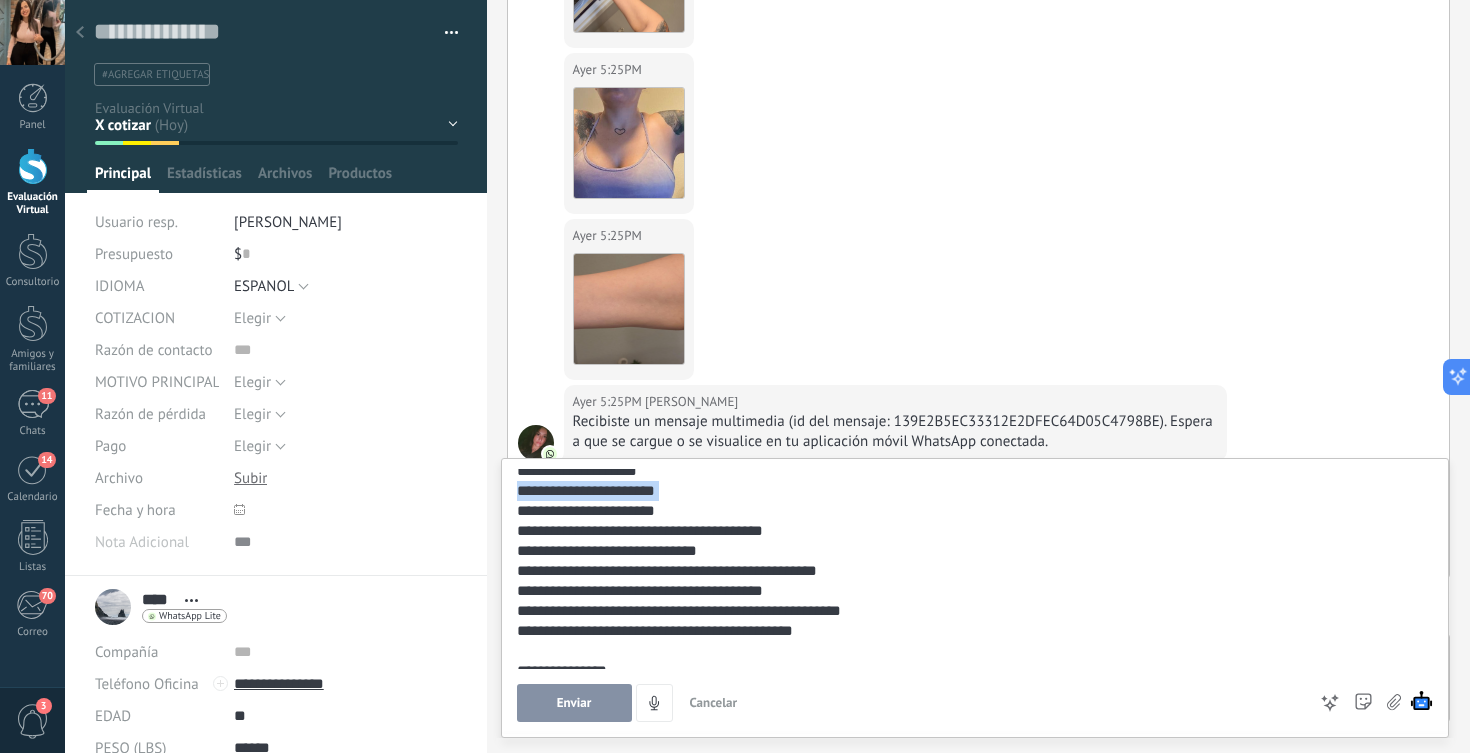 click on "**********" at bounding box center (972, 191) 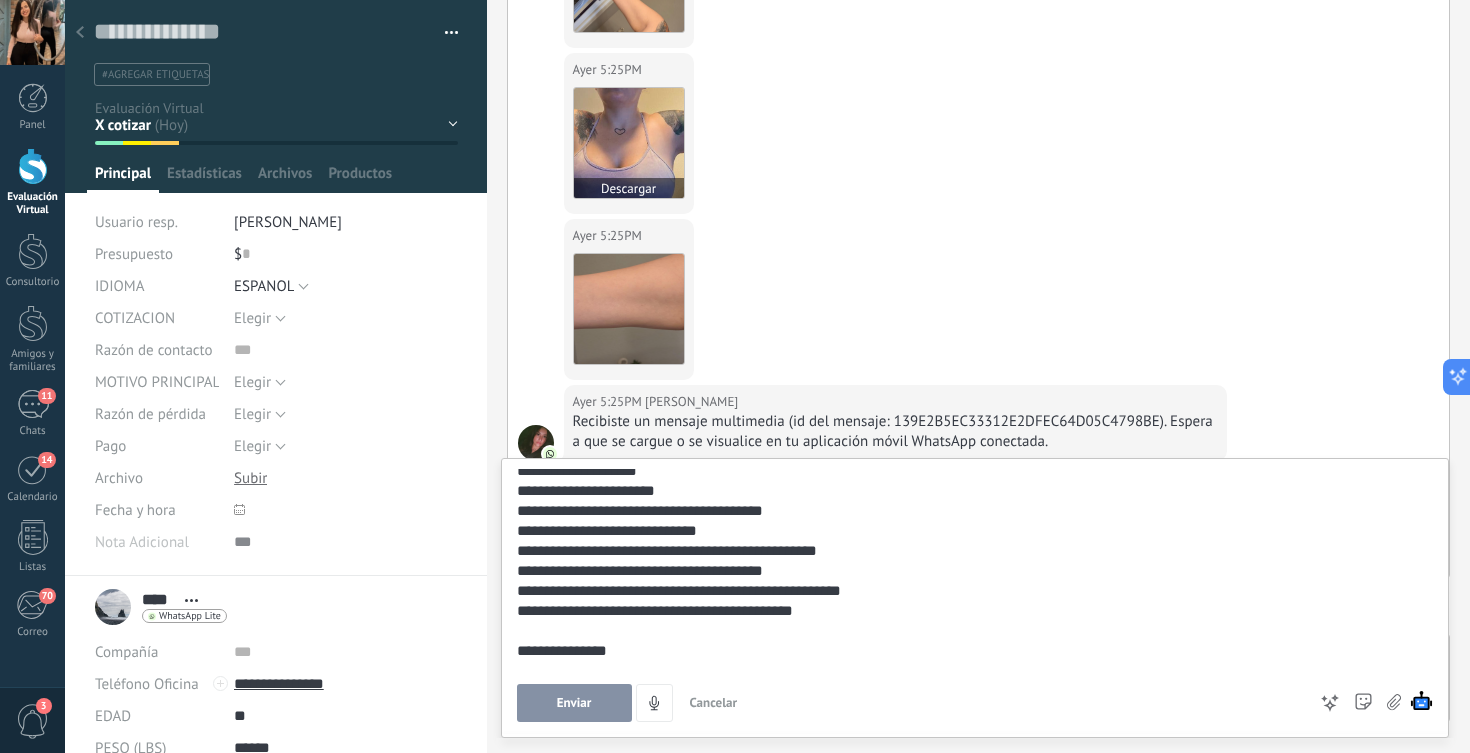 click at bounding box center [629, 143] 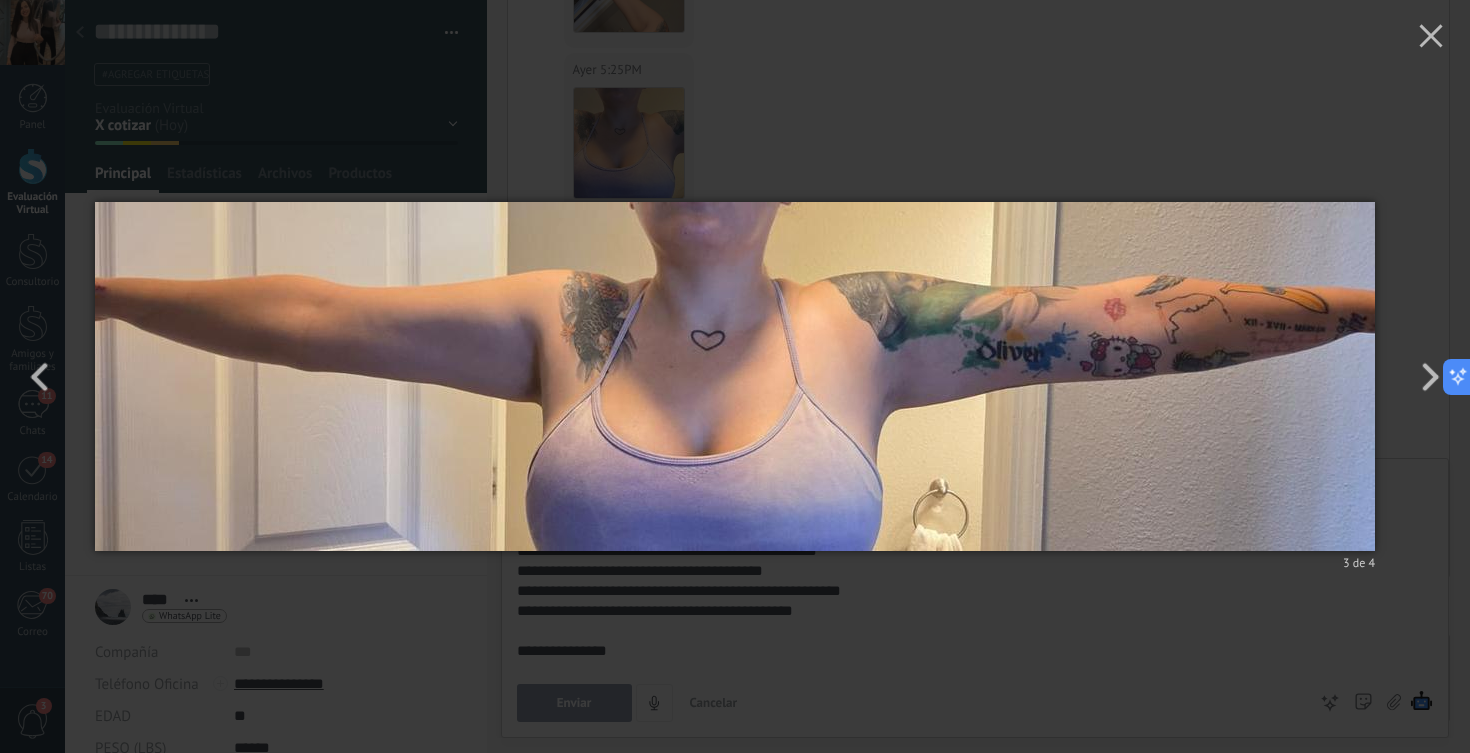 click on "3 de 4" at bounding box center (735, 376) 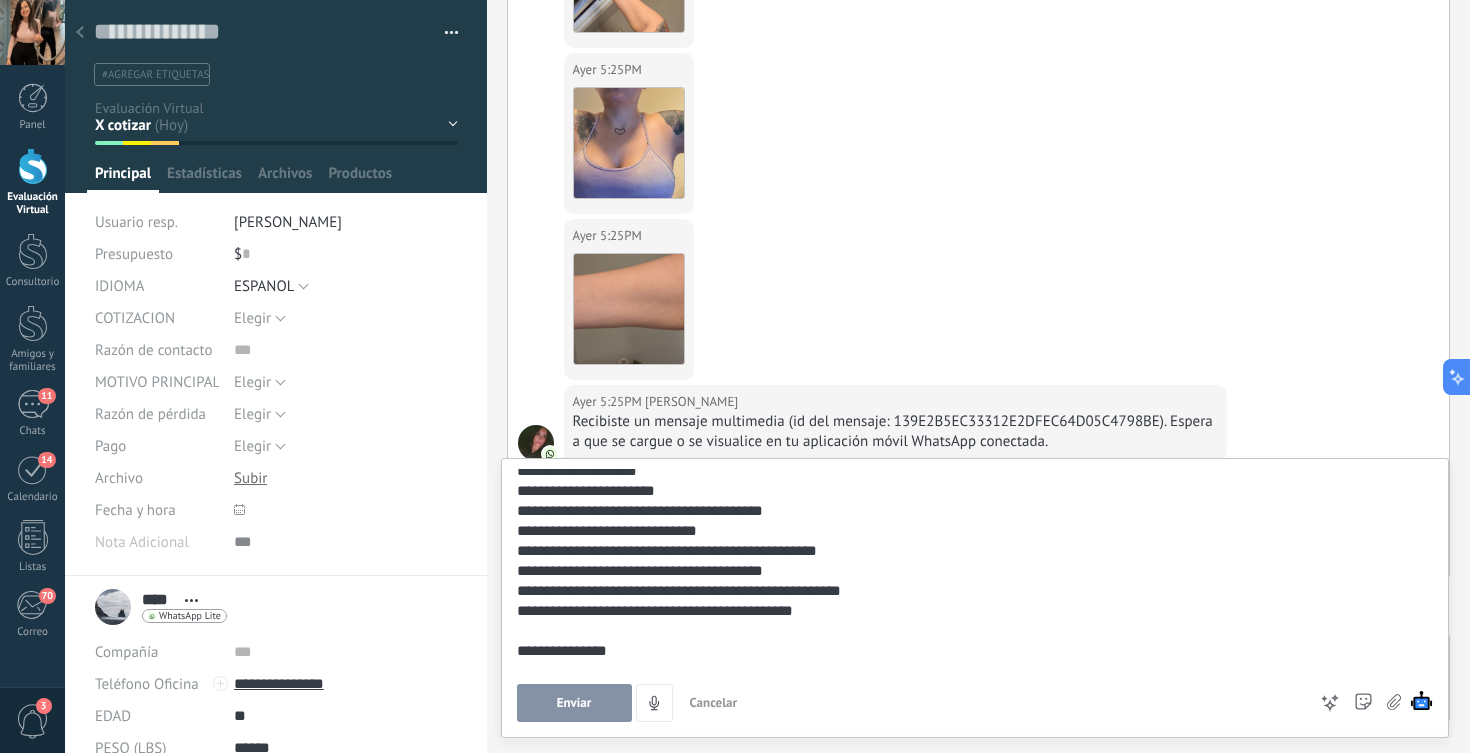 click on "**********" at bounding box center [972, 181] 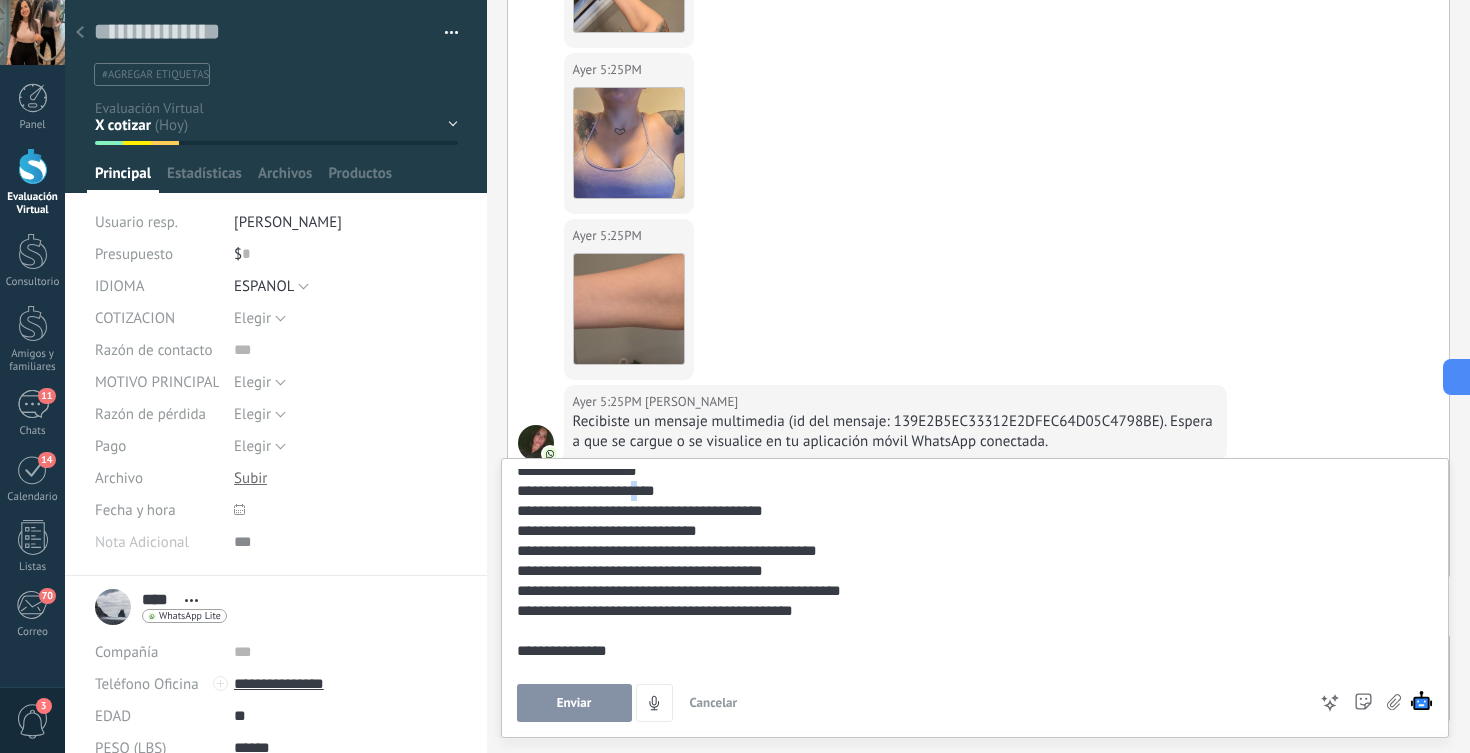 click on "**********" at bounding box center [972, 181] 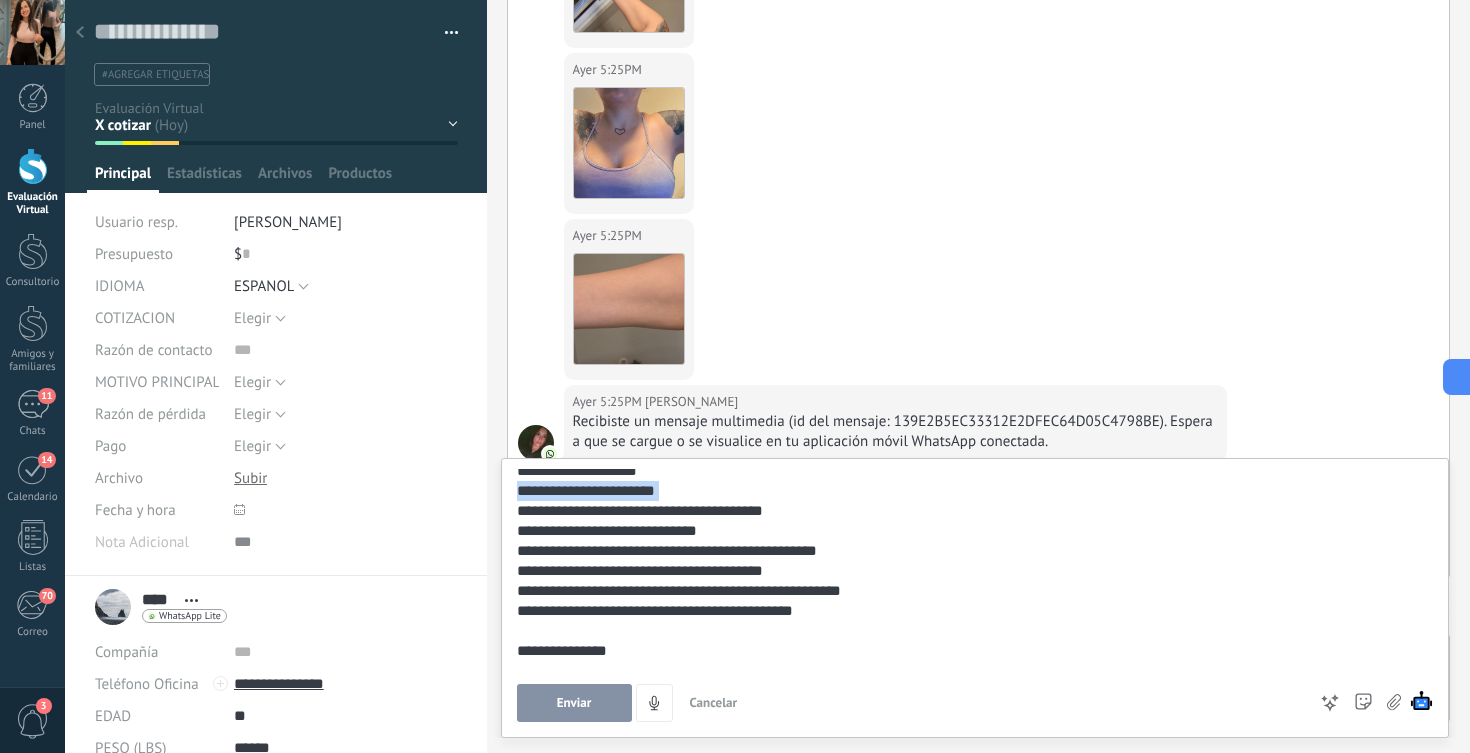 click on "**********" at bounding box center [972, 181] 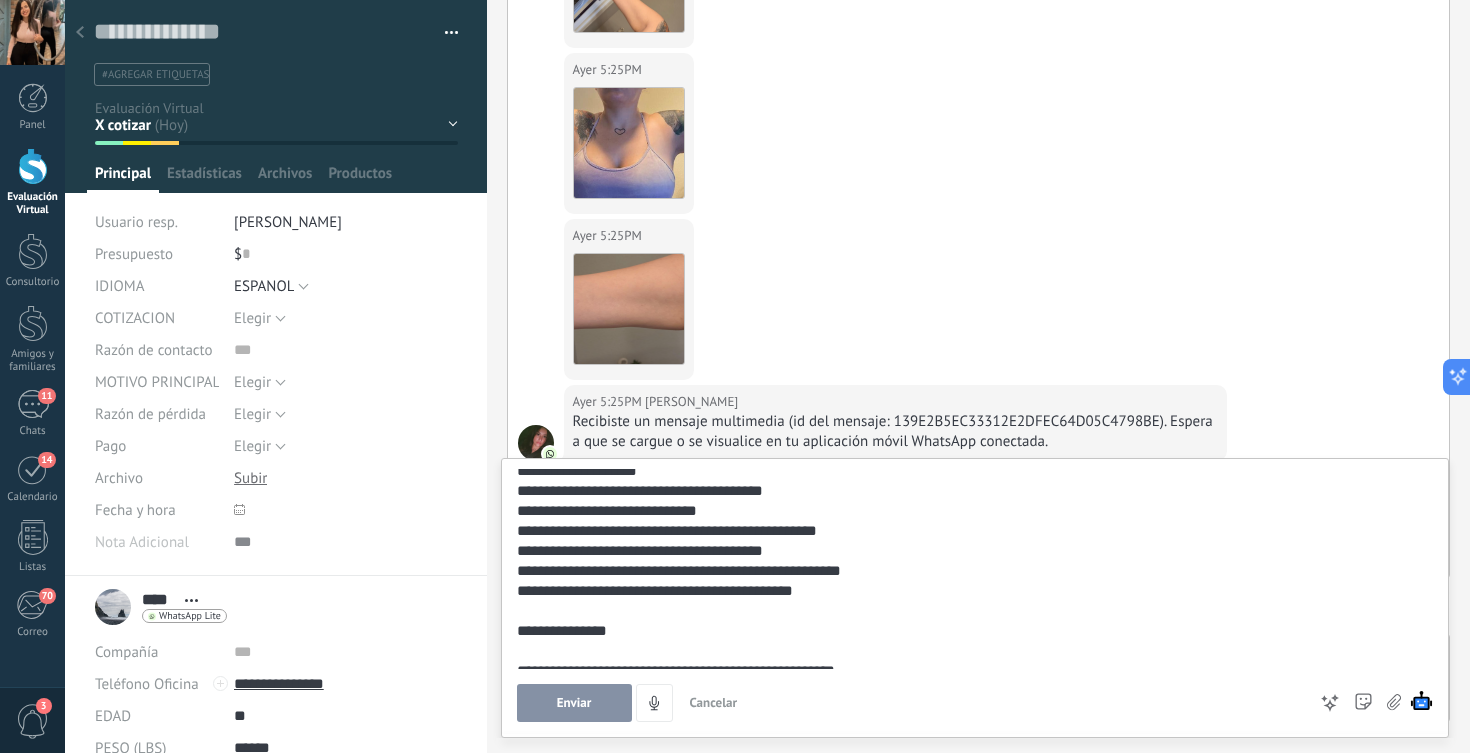 click on "**********" at bounding box center [972, 171] 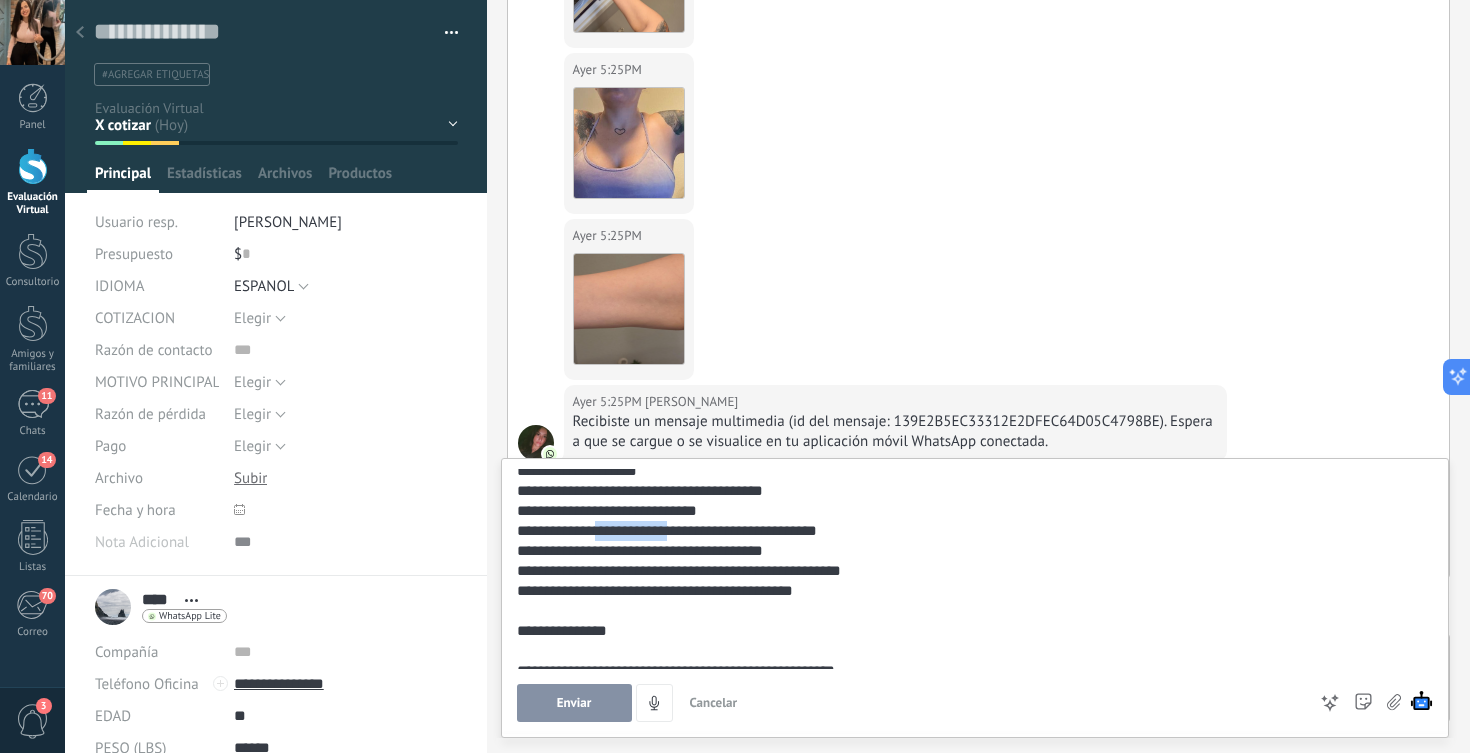 click on "**********" at bounding box center (972, 171) 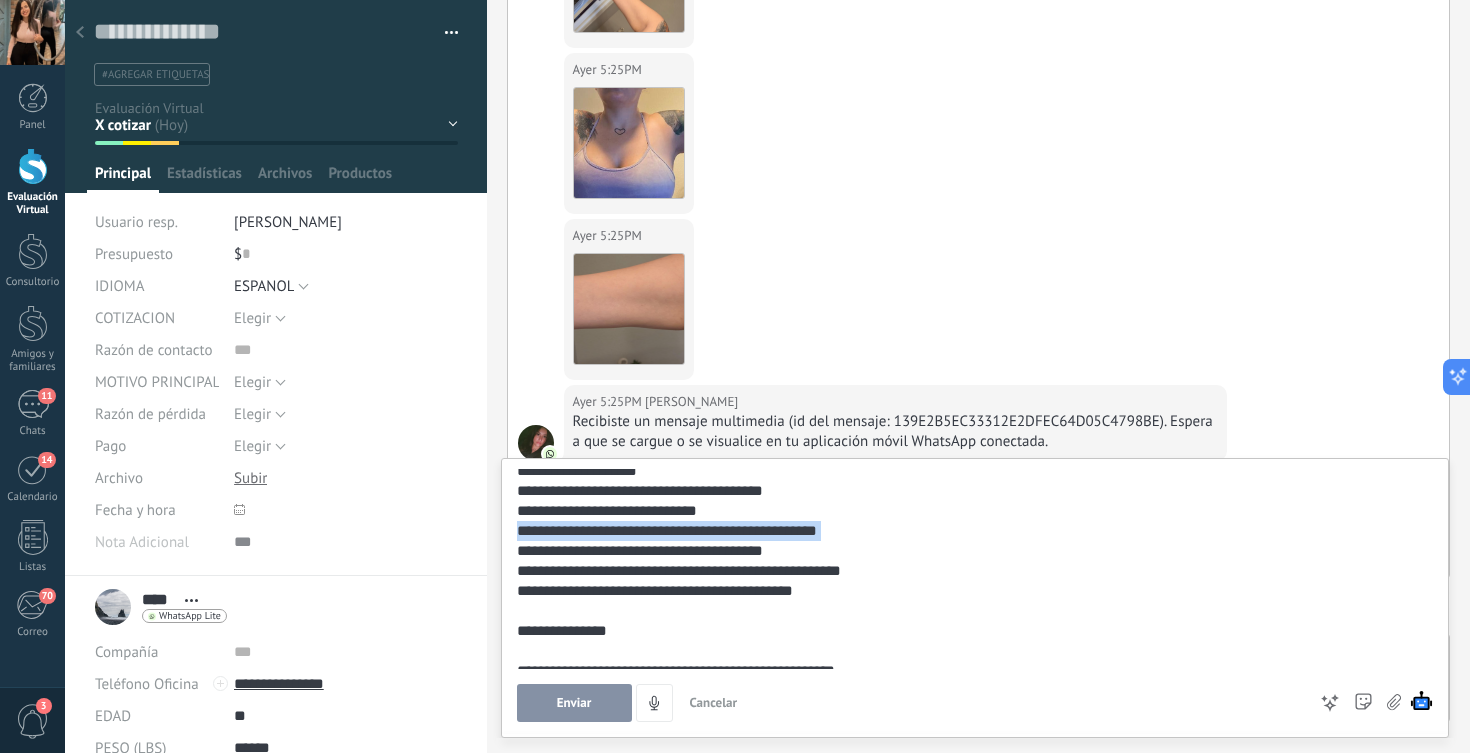 click on "**********" at bounding box center [972, 171] 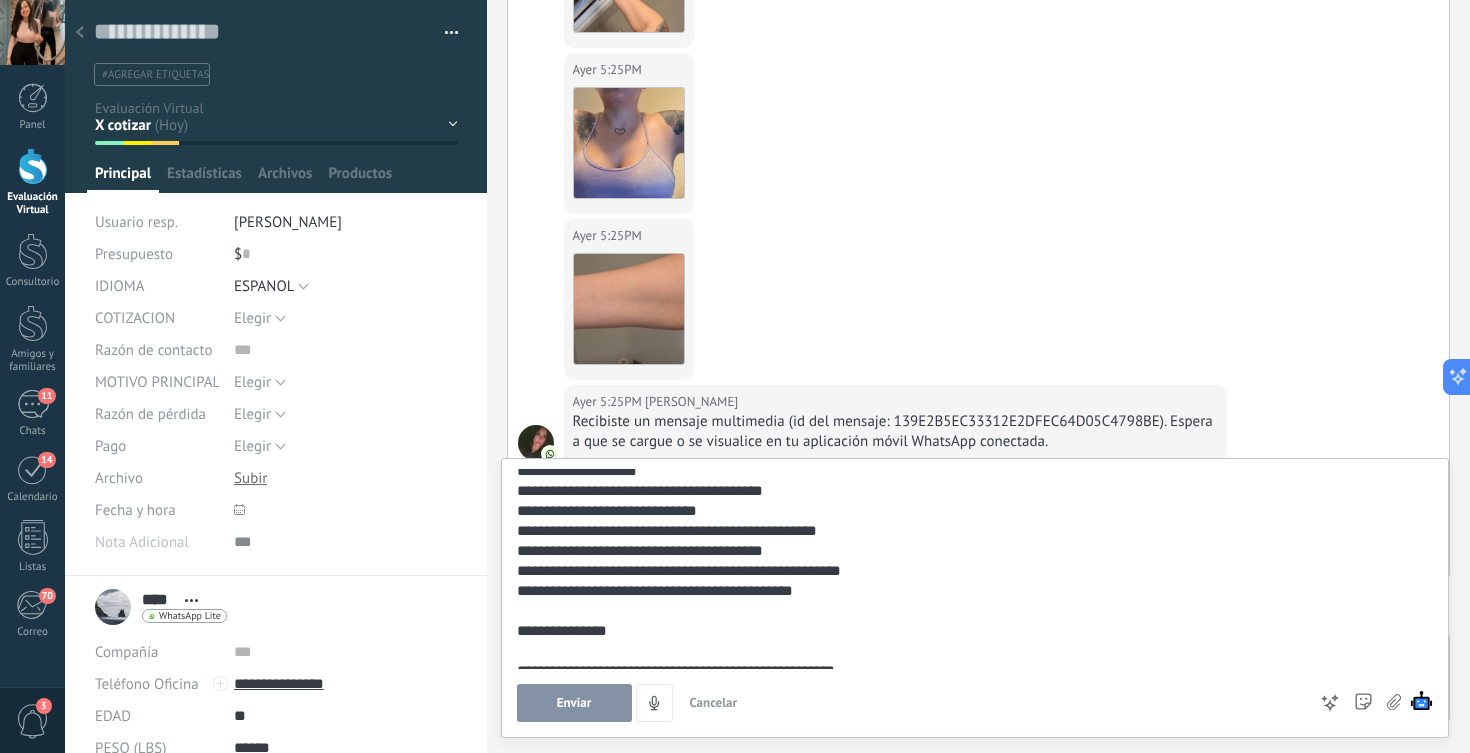 click on "**********" at bounding box center [972, 171] 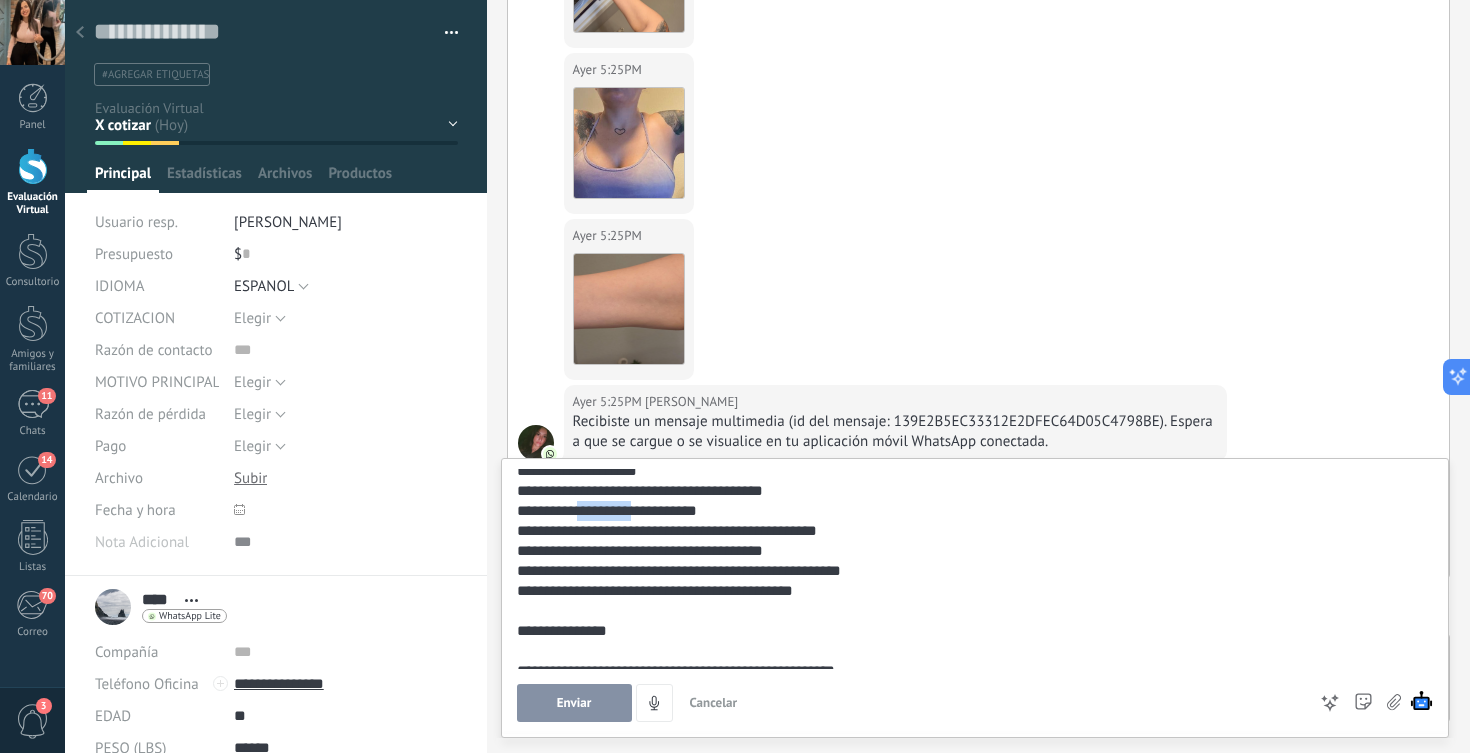 click on "**********" at bounding box center [972, 171] 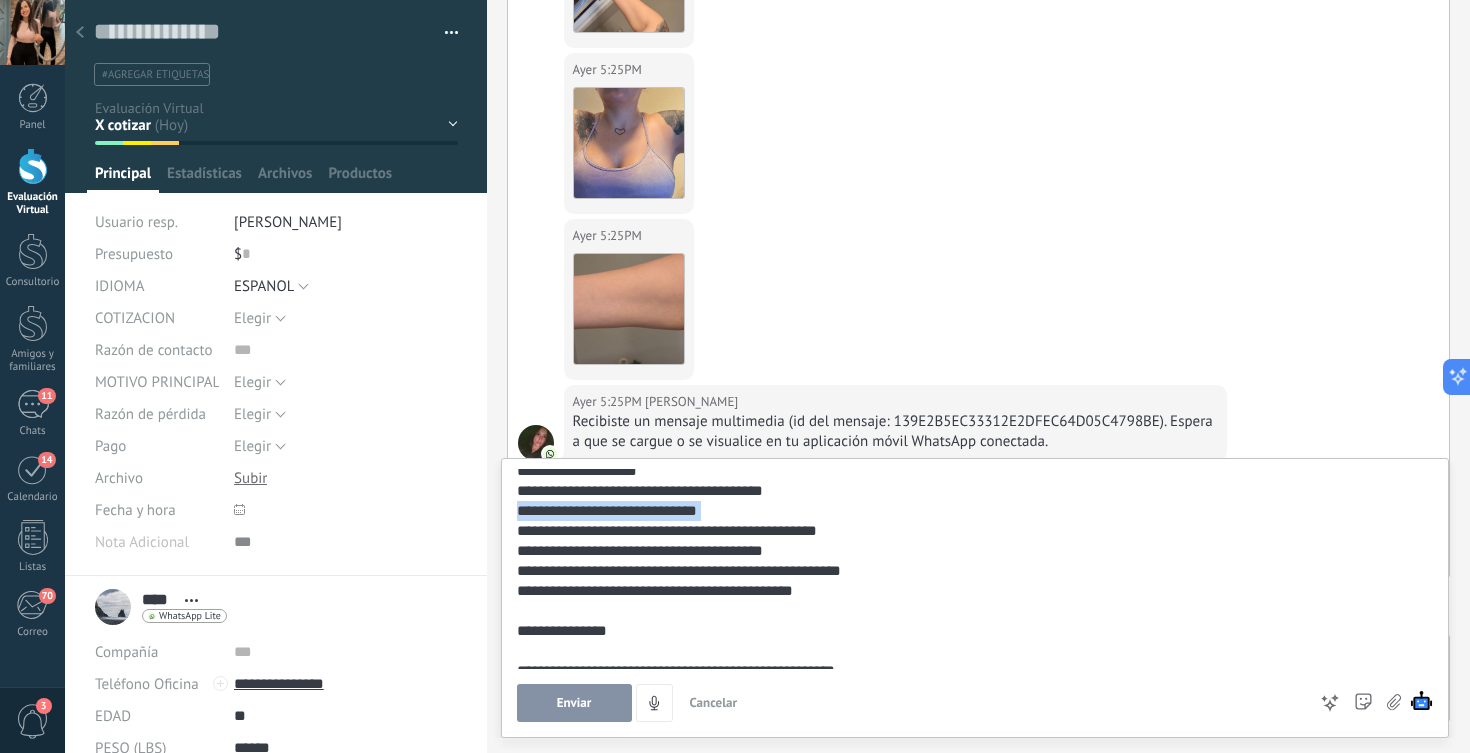 click on "**********" at bounding box center (972, 171) 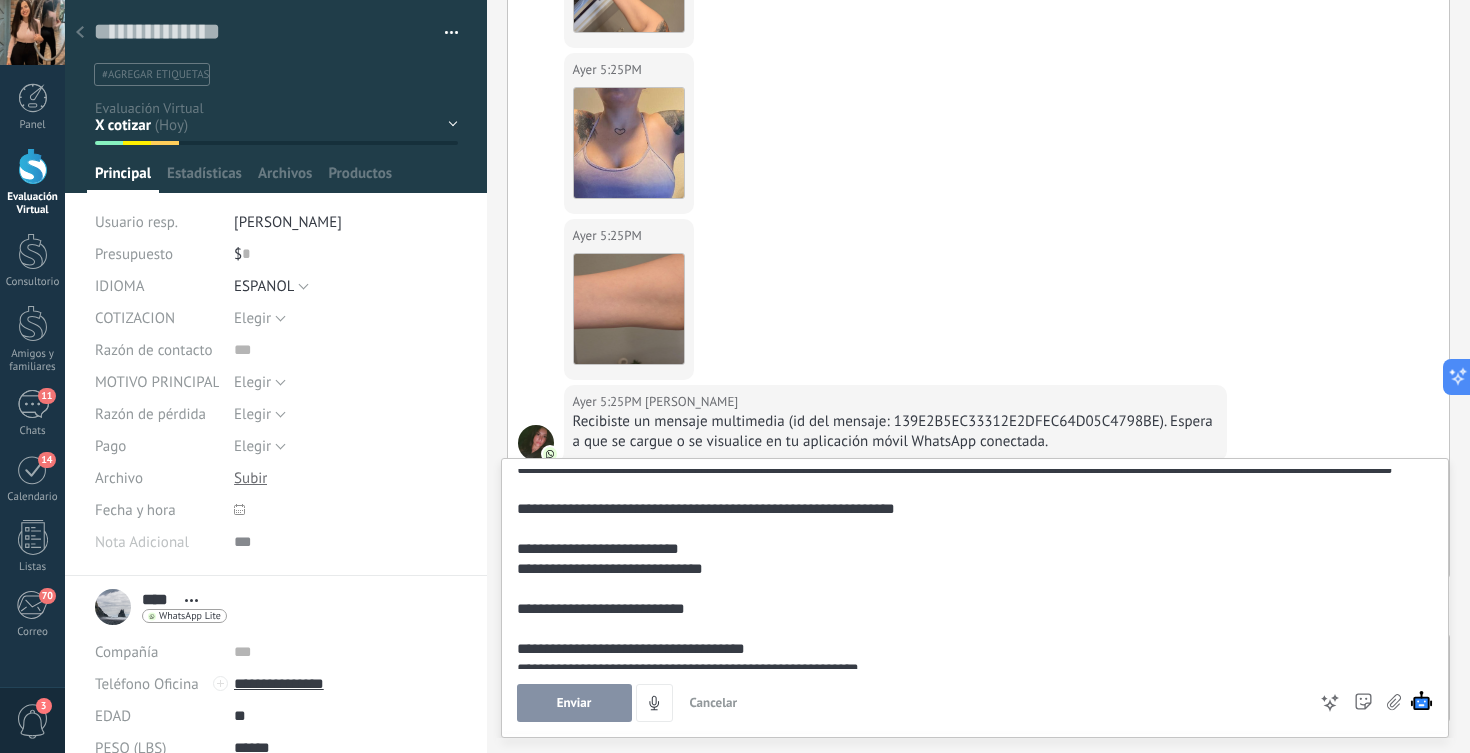 scroll, scrollTop: 0, scrollLeft: 0, axis: both 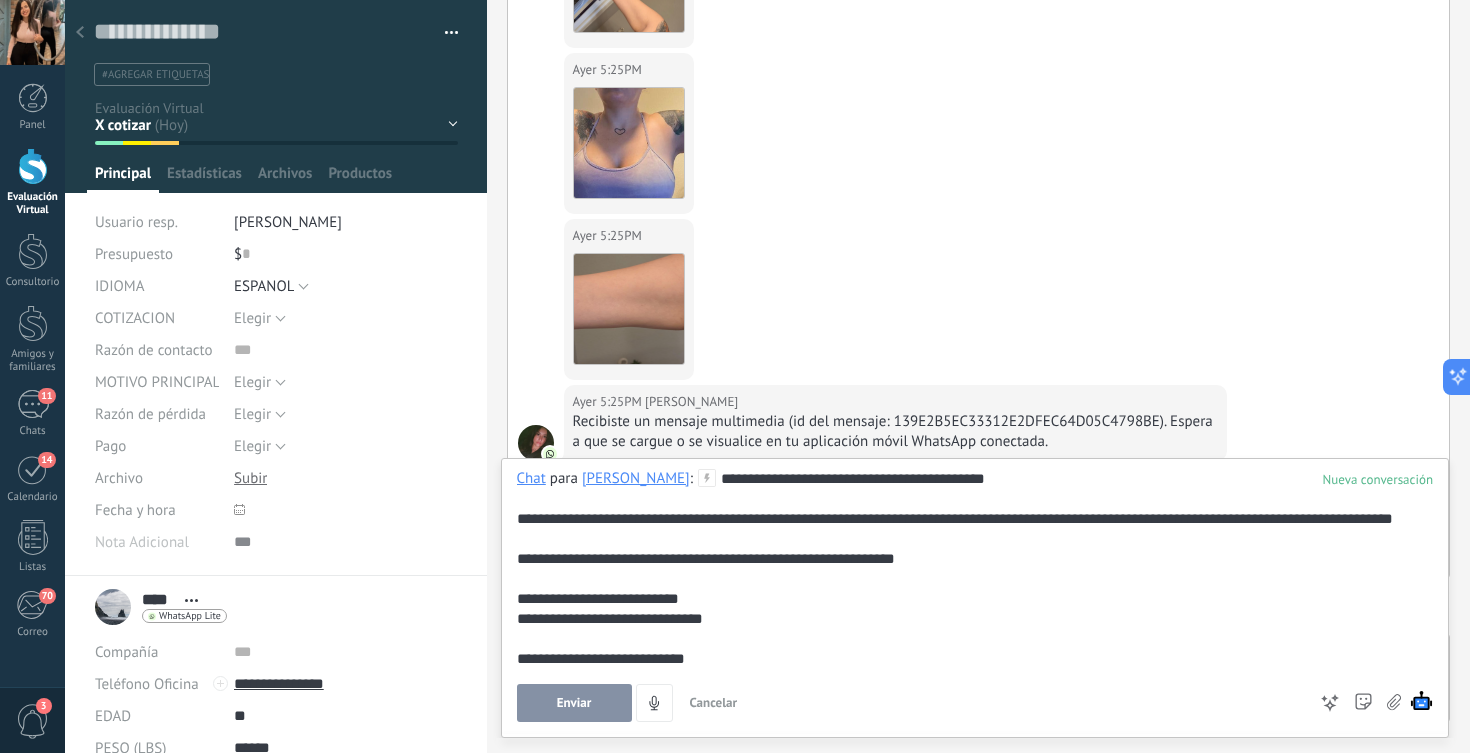 click on "Enviar" at bounding box center [574, 703] 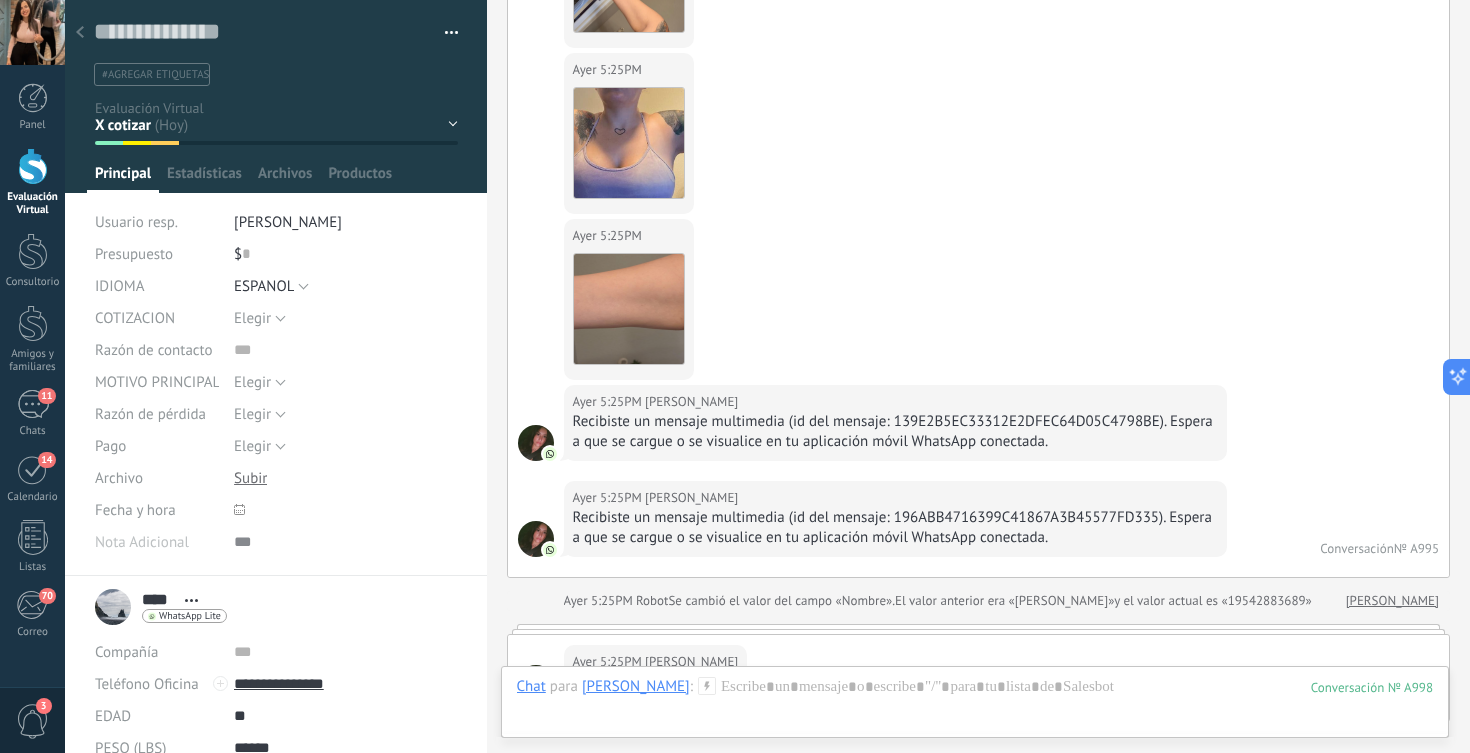 scroll, scrollTop: 2944, scrollLeft: 0, axis: vertical 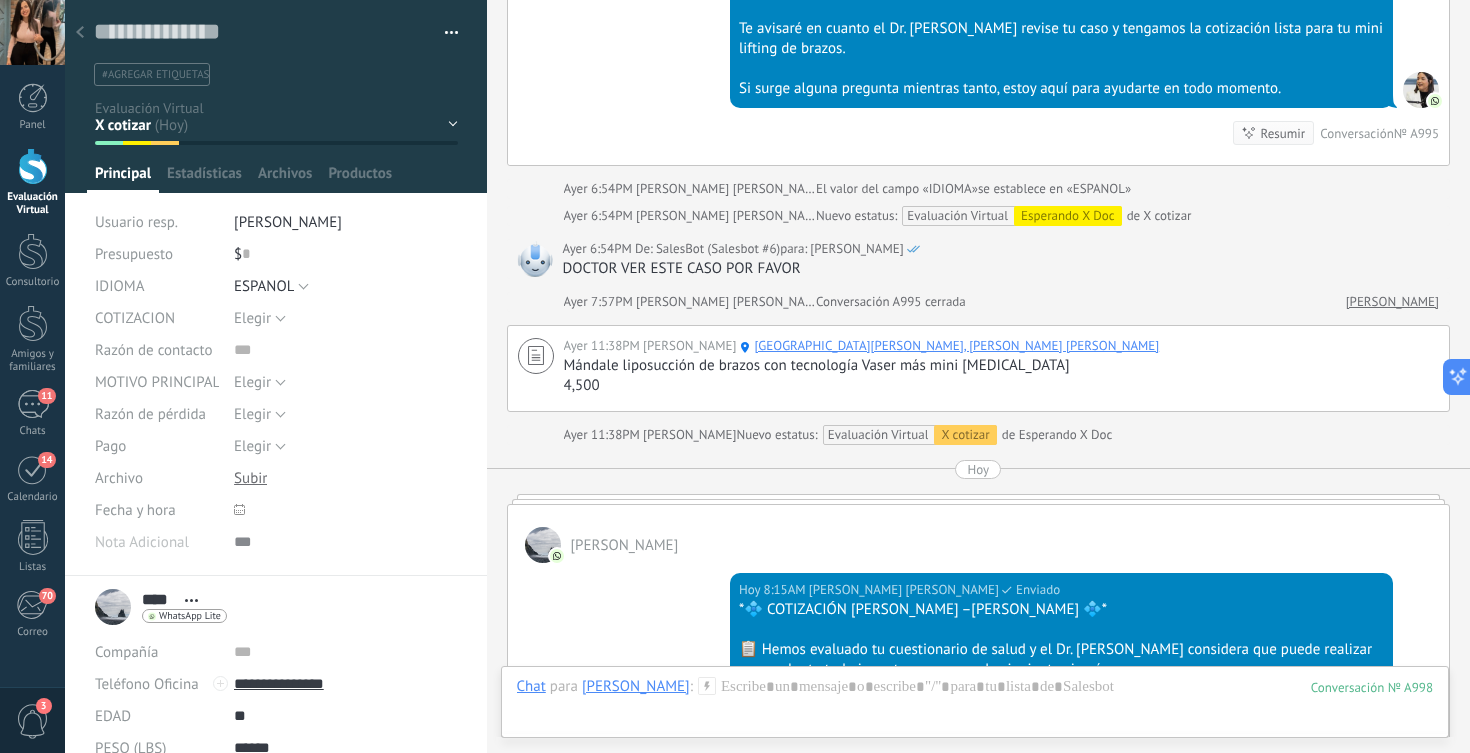 click on "HQ INCOMPLETO
Esperando X Doc
X cotizar
Consulta
COTIZAR
Preg & Resp
Reservadas" at bounding box center [0, 0] 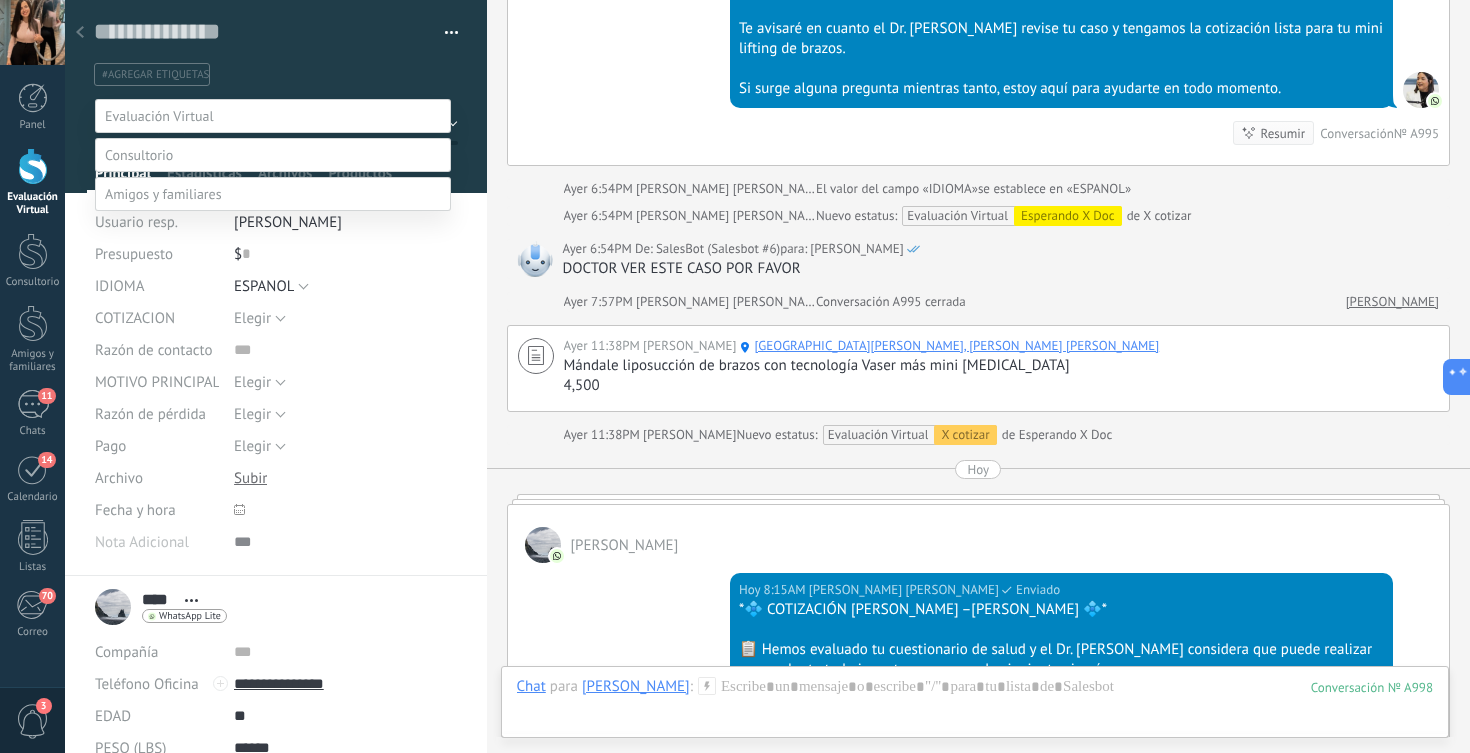 click on "Preg & Resp" at bounding box center (0, 0) 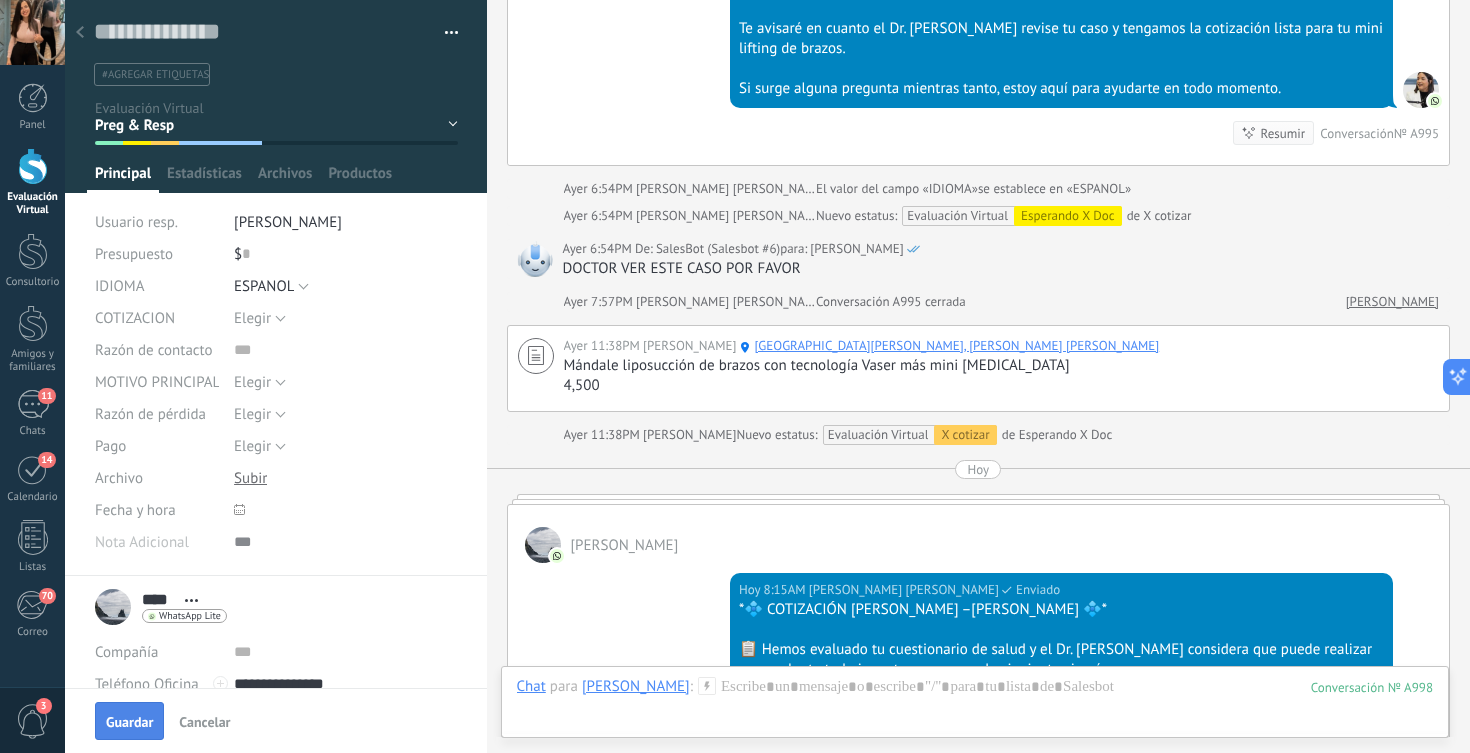 click on "Guardar" at bounding box center (129, 722) 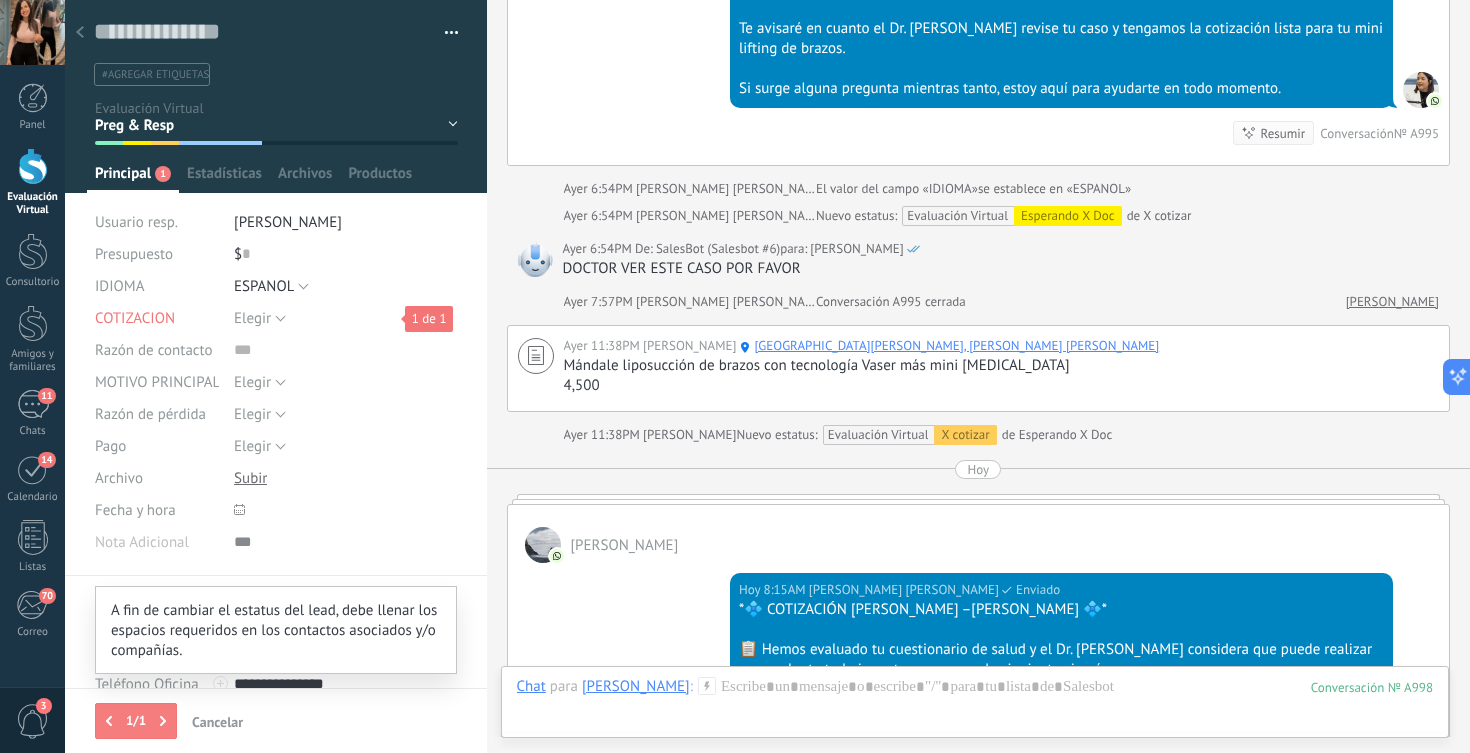 scroll, scrollTop: 270, scrollLeft: 0, axis: vertical 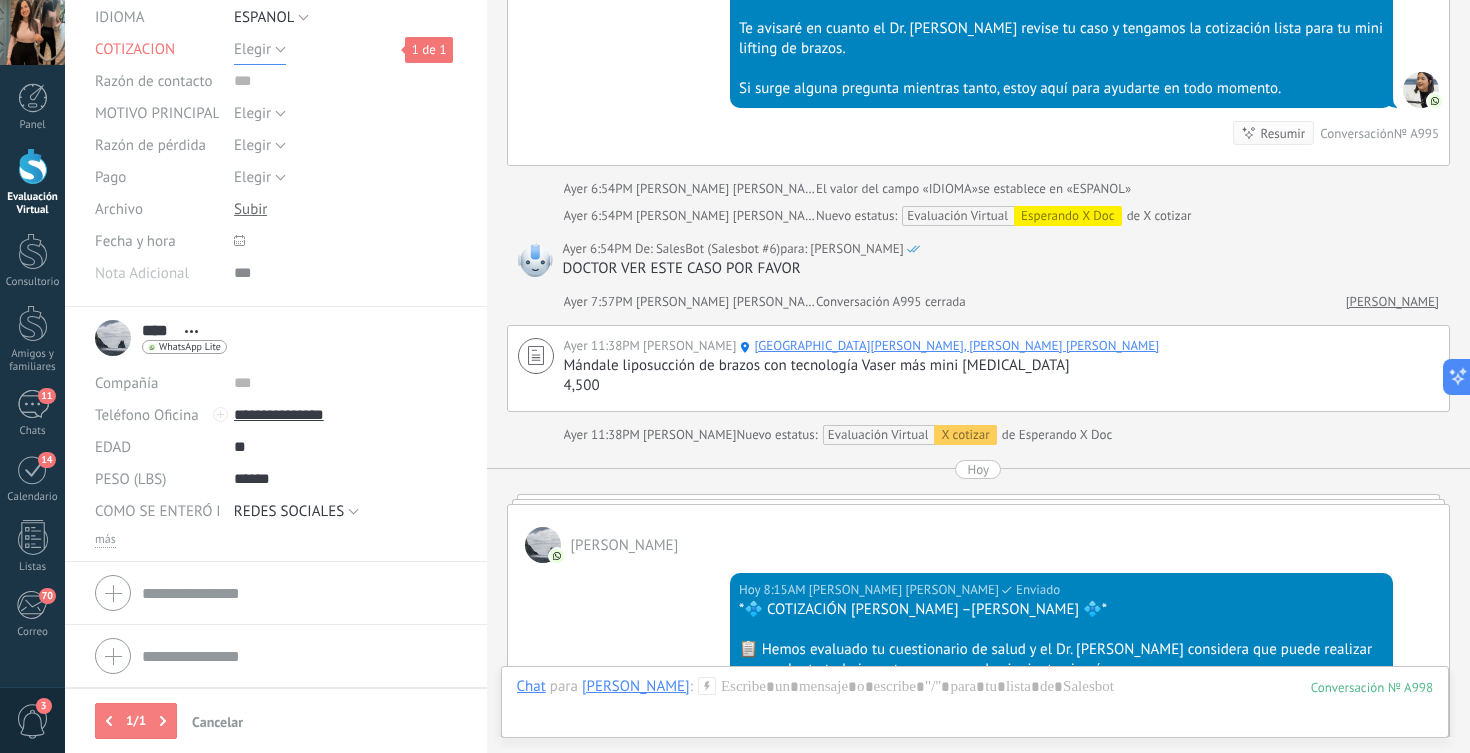 click on "Elegir" at bounding box center (252, 49) 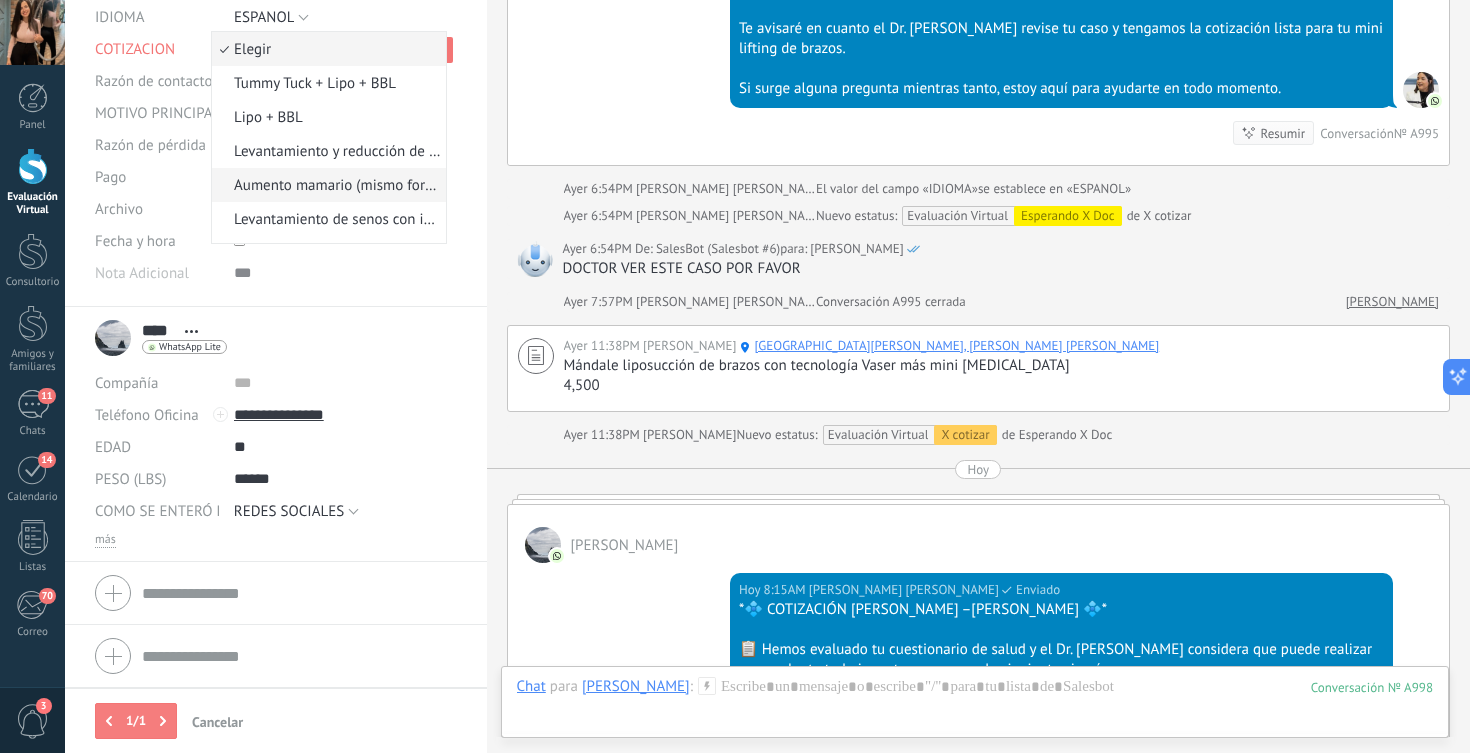 scroll, scrollTop: 306, scrollLeft: 0, axis: vertical 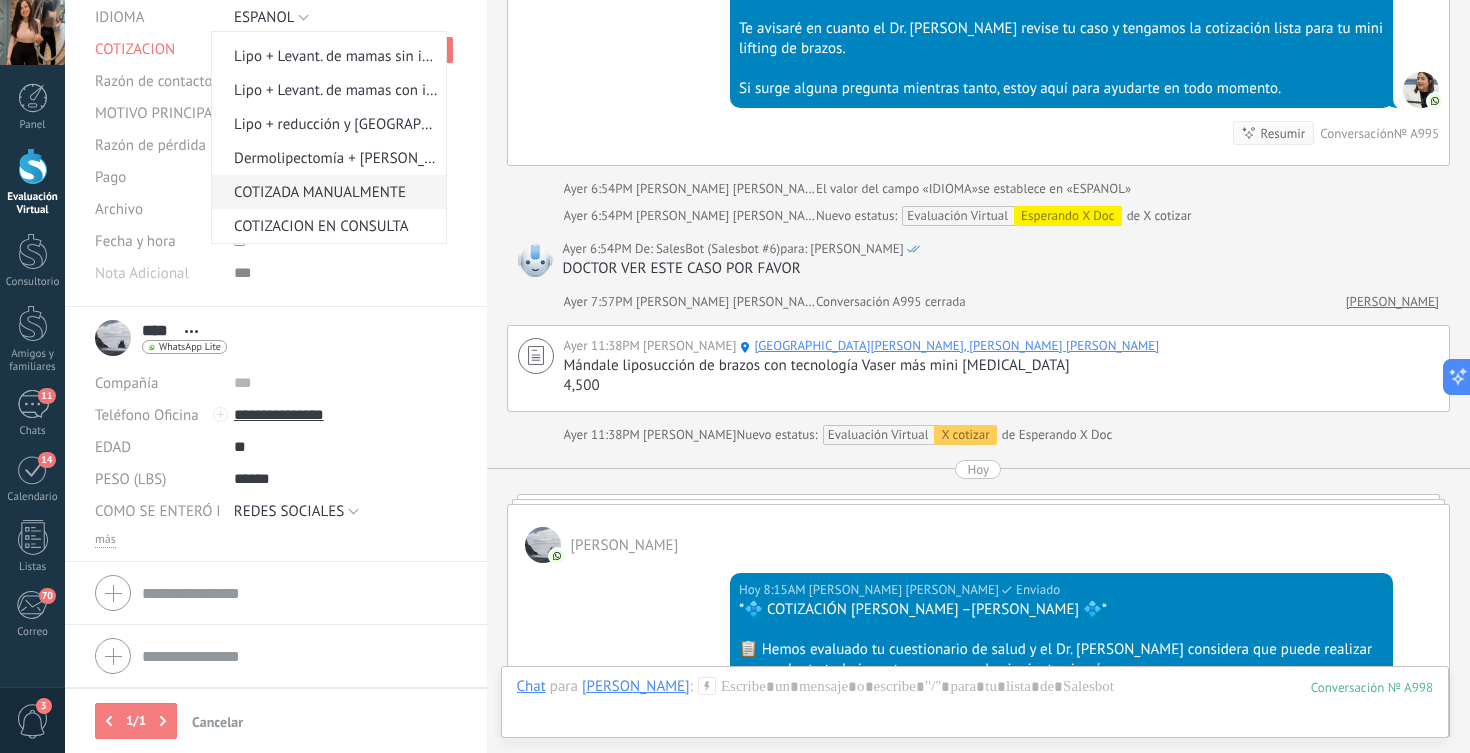click on "COTIZADA MANUALMENTE" at bounding box center [326, 192] 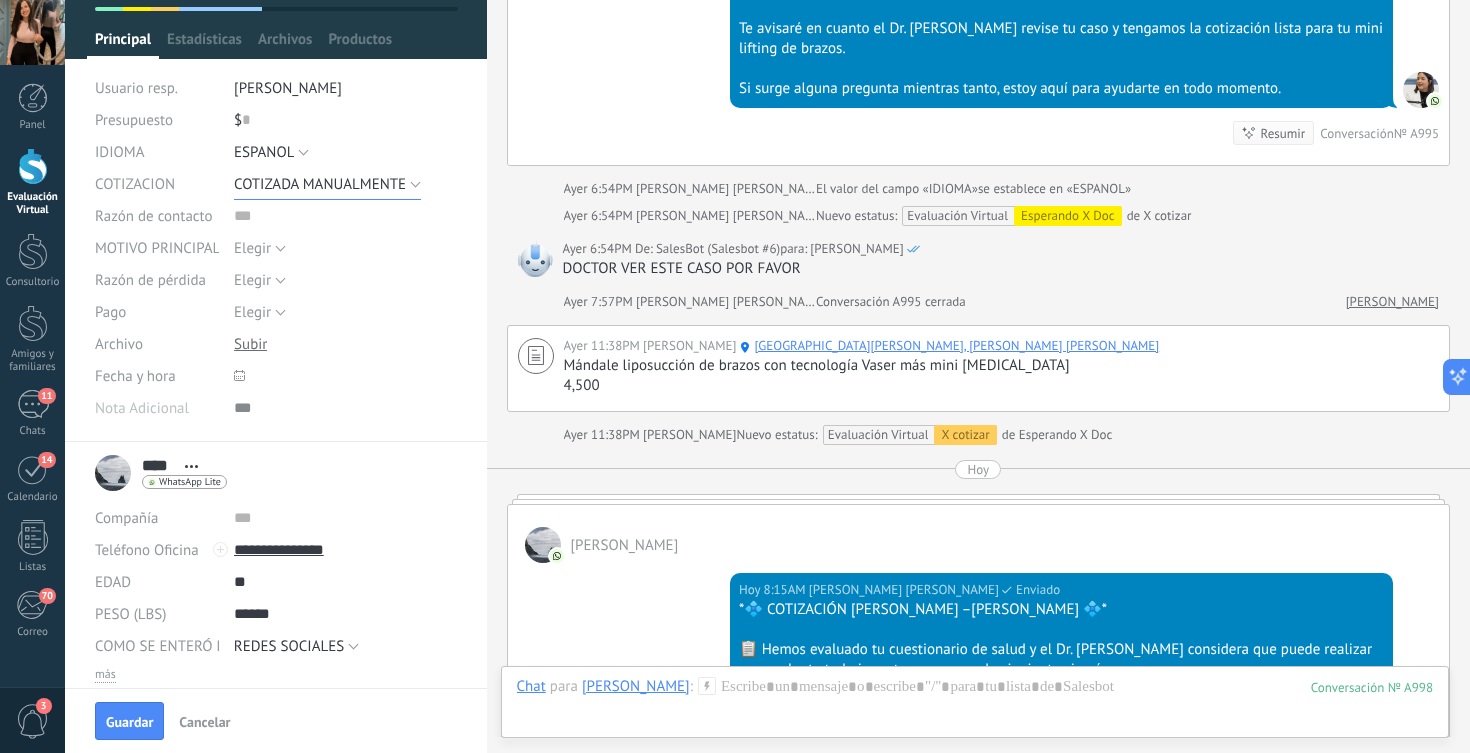 scroll, scrollTop: 0, scrollLeft: 0, axis: both 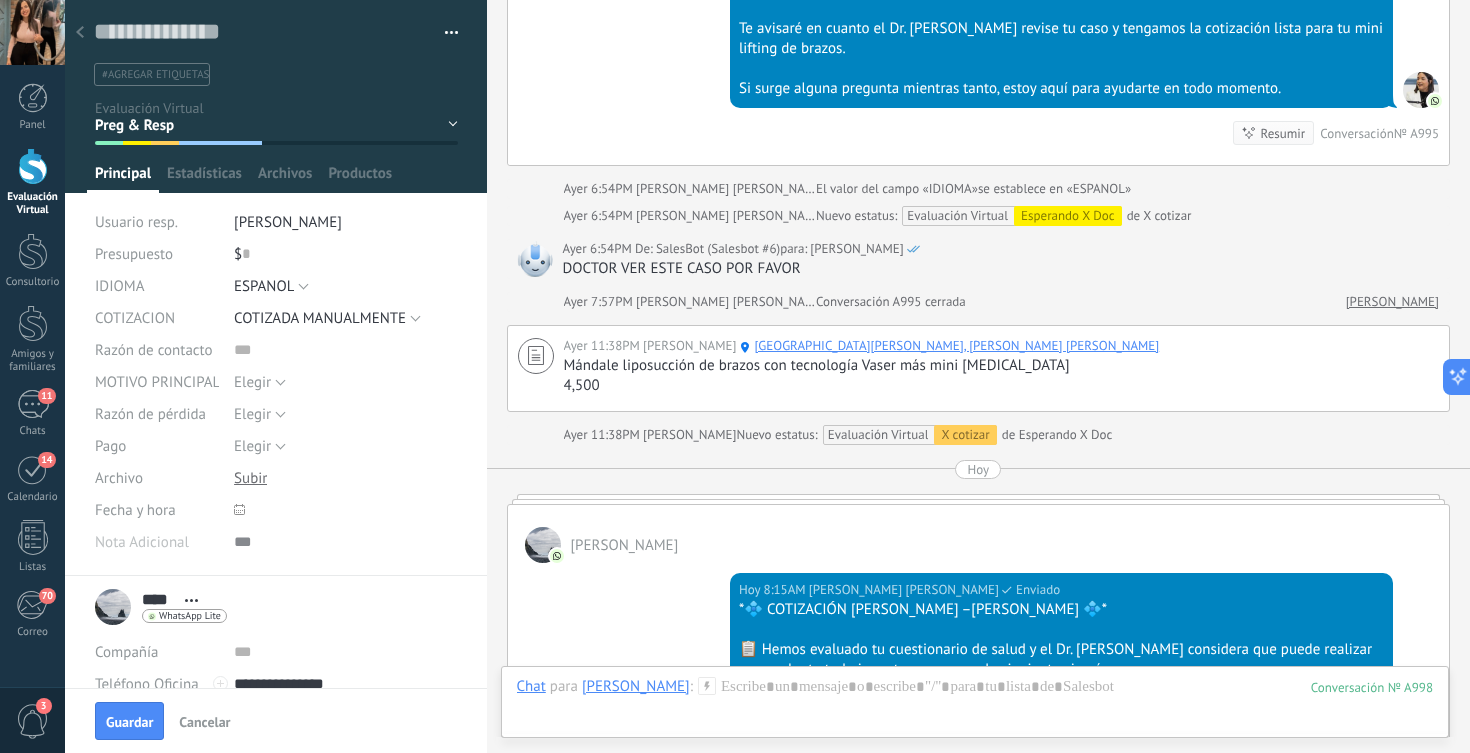 click on "[PERSON_NAME]" at bounding box center (288, 222) 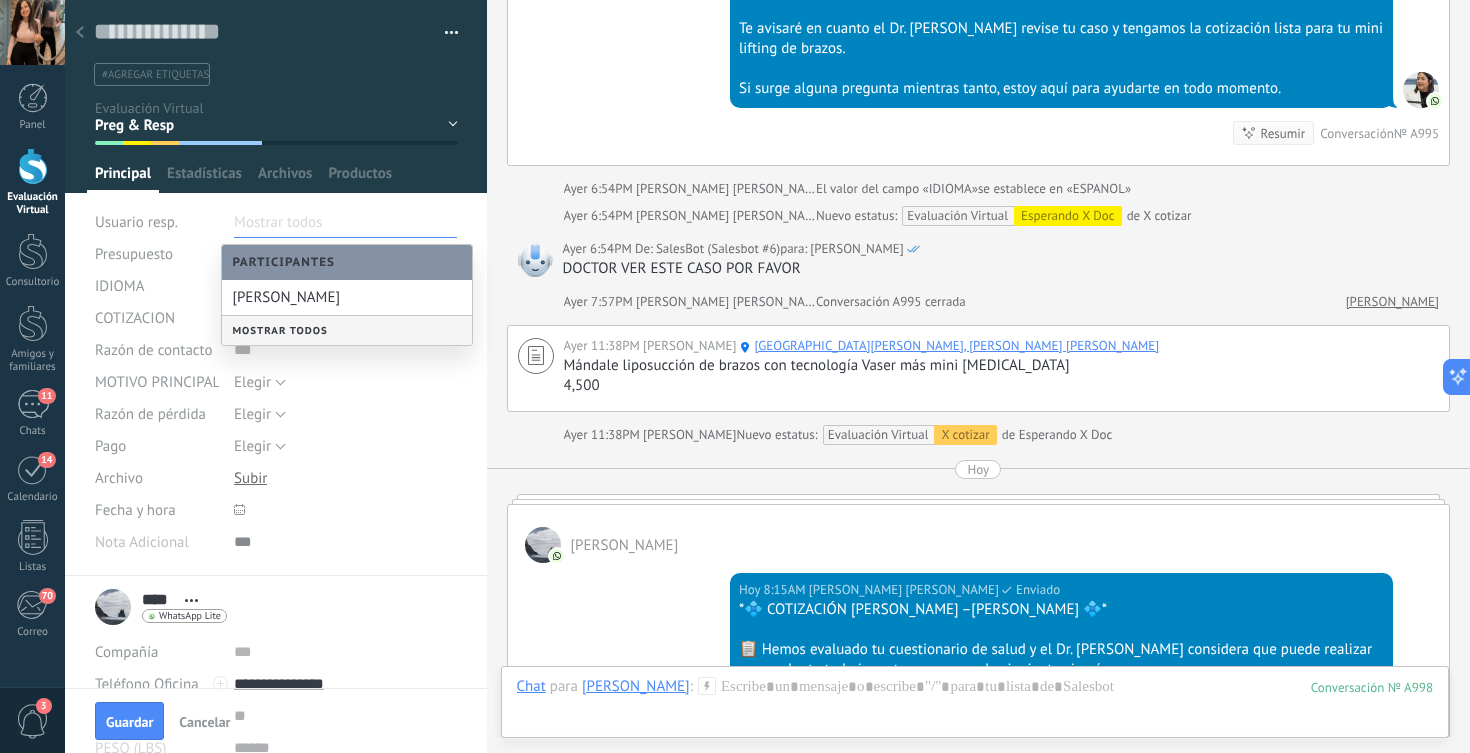 click on "Mostrar todos" at bounding box center [347, 330] 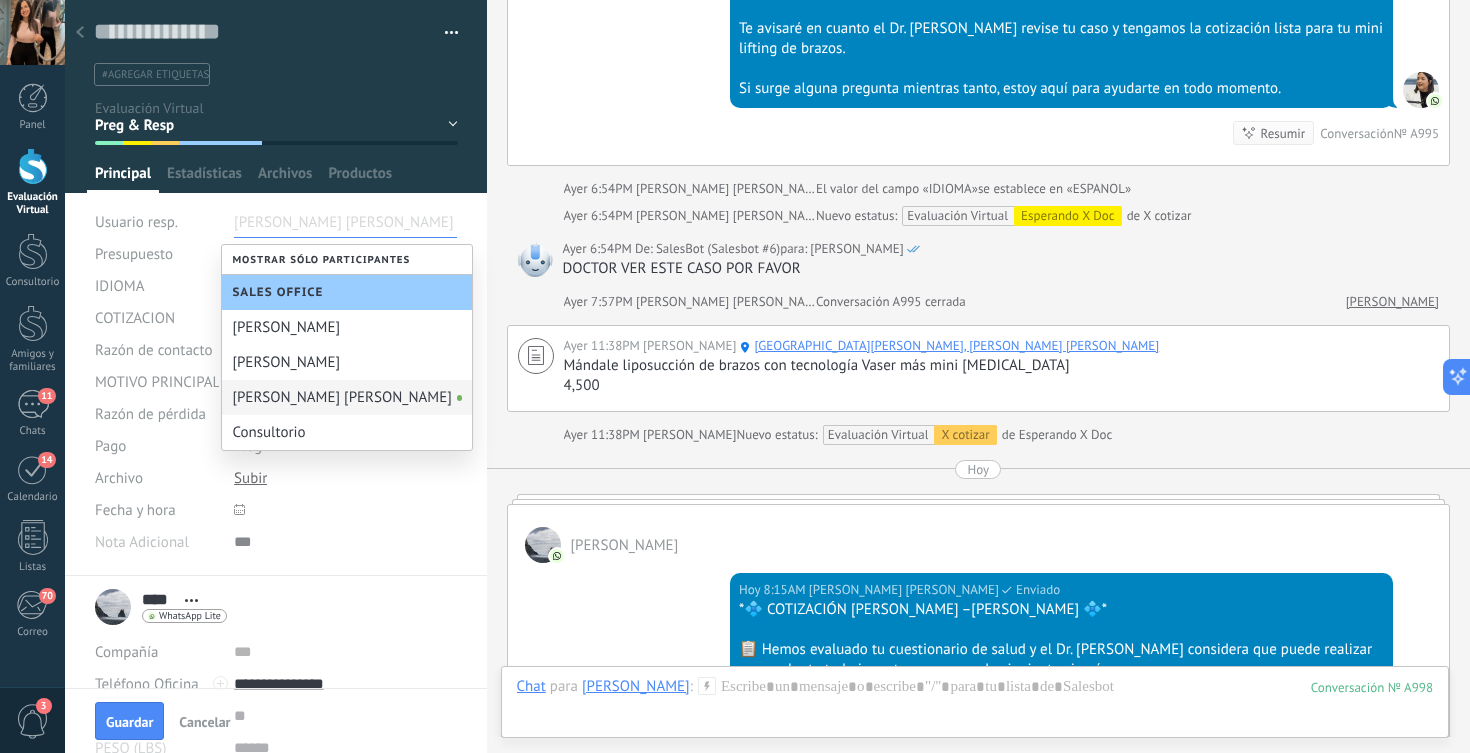 click on "[PERSON_NAME] [PERSON_NAME]" at bounding box center (347, 397) 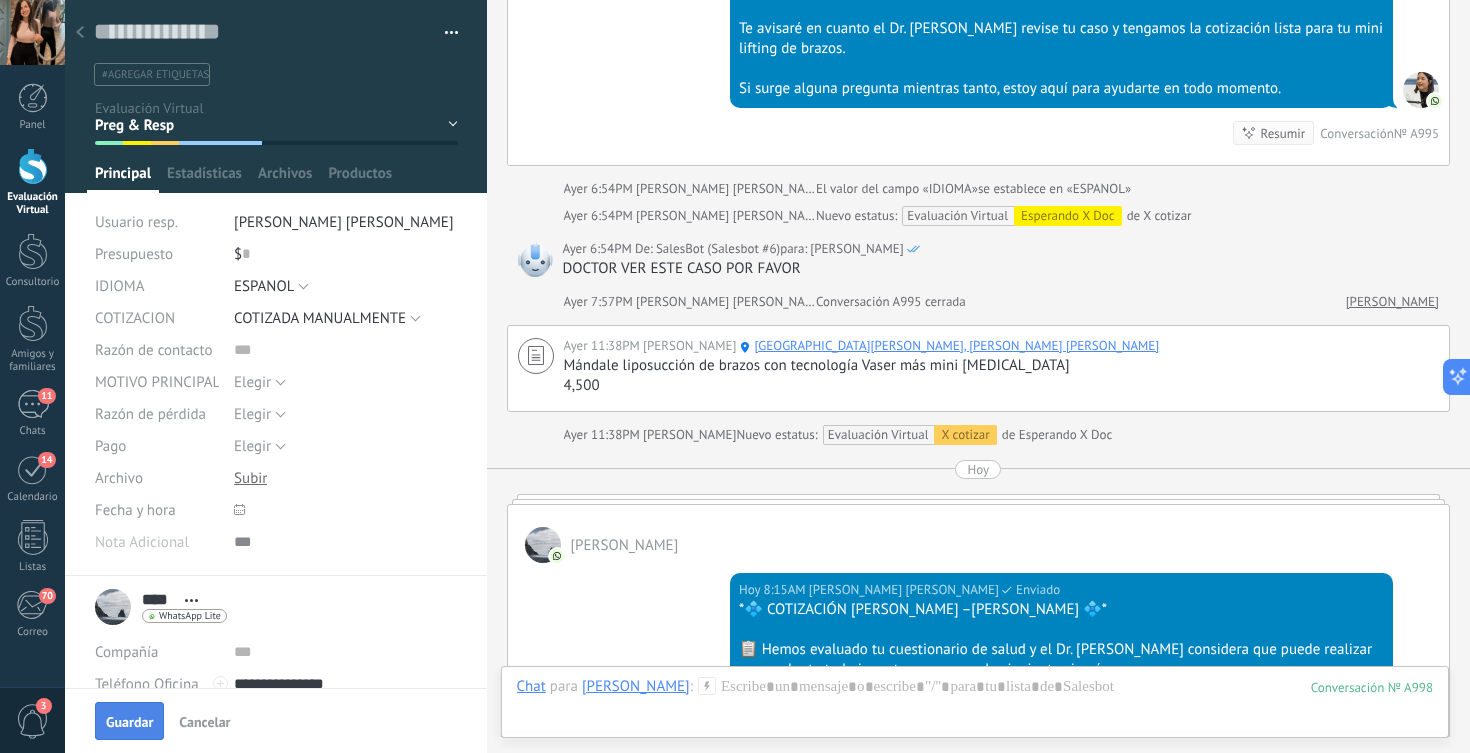 click on "Guardar" at bounding box center (129, 722) 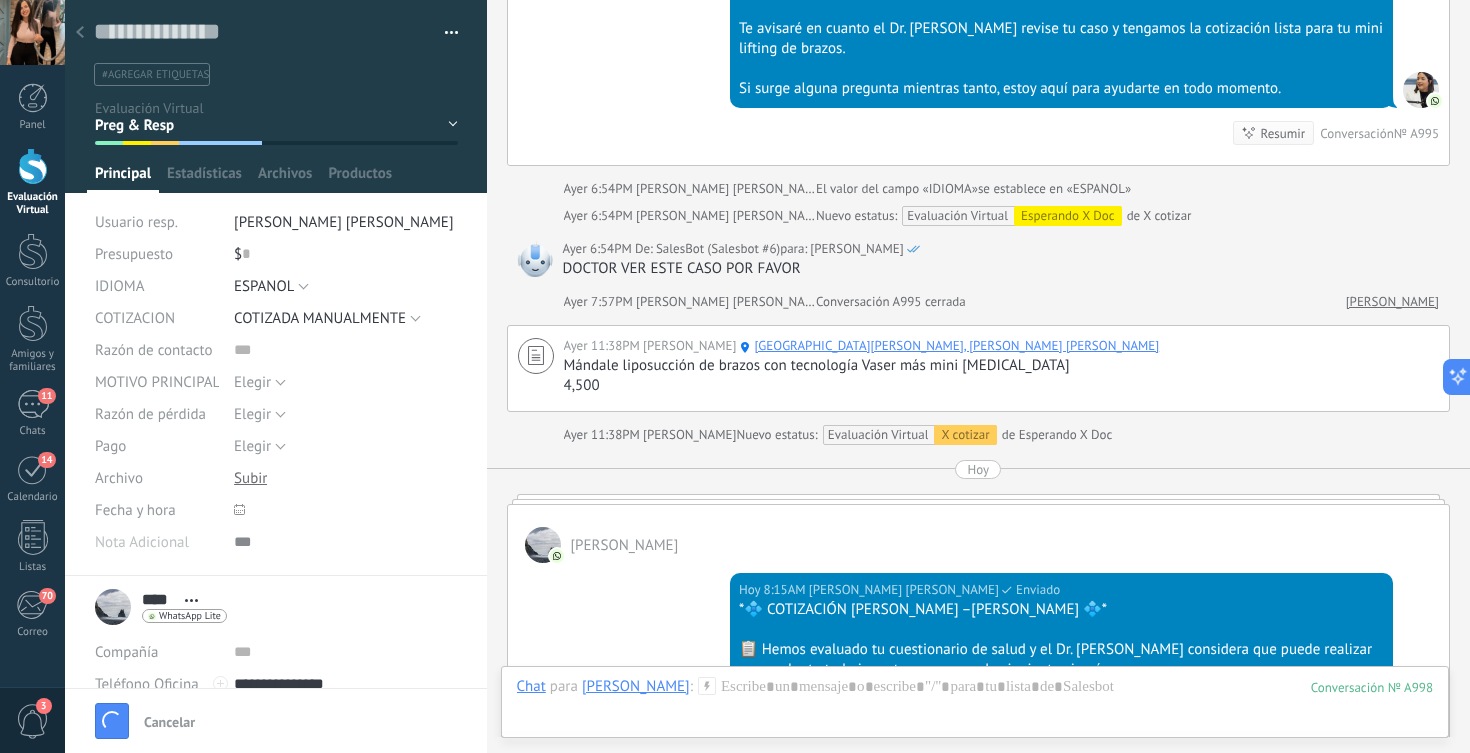 scroll, scrollTop: 3032, scrollLeft: 0, axis: vertical 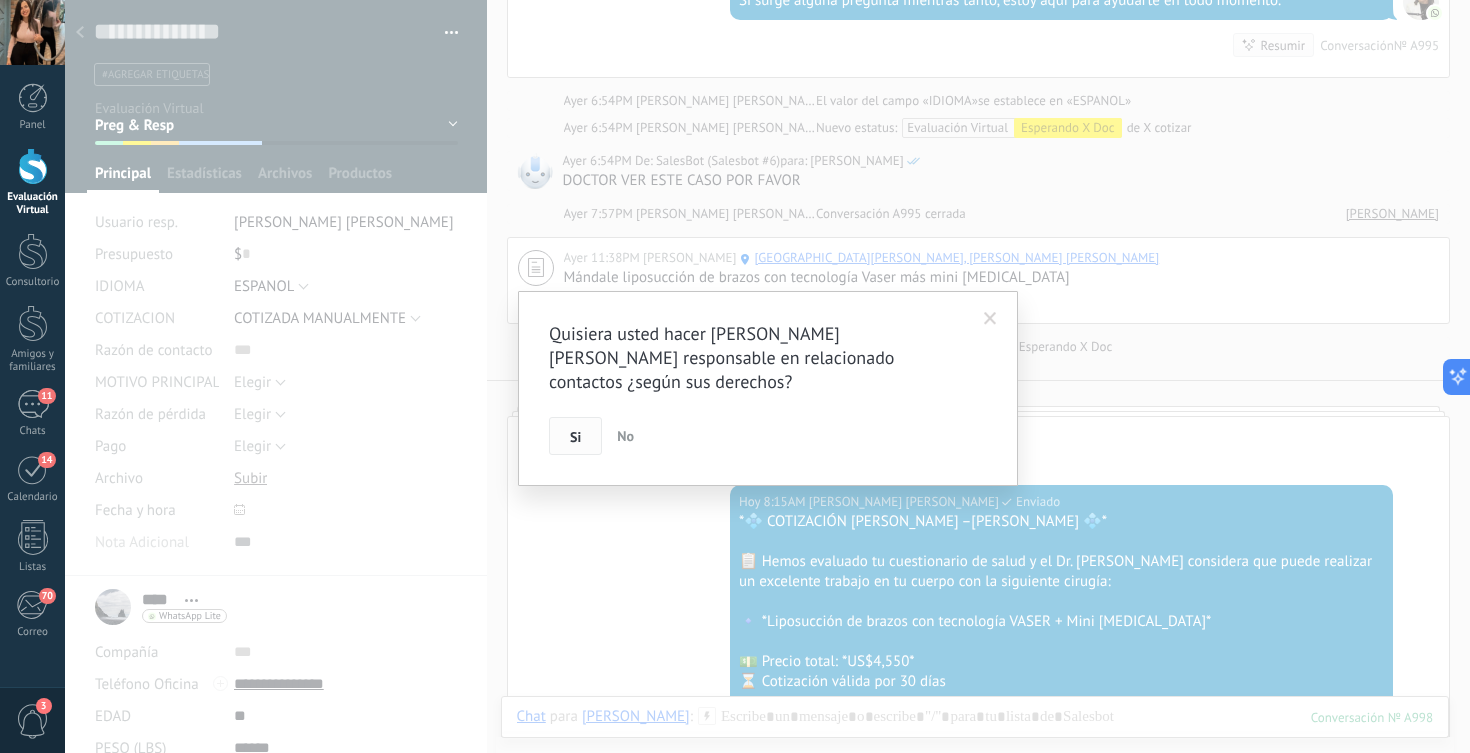 click on "Si" at bounding box center (575, 436) 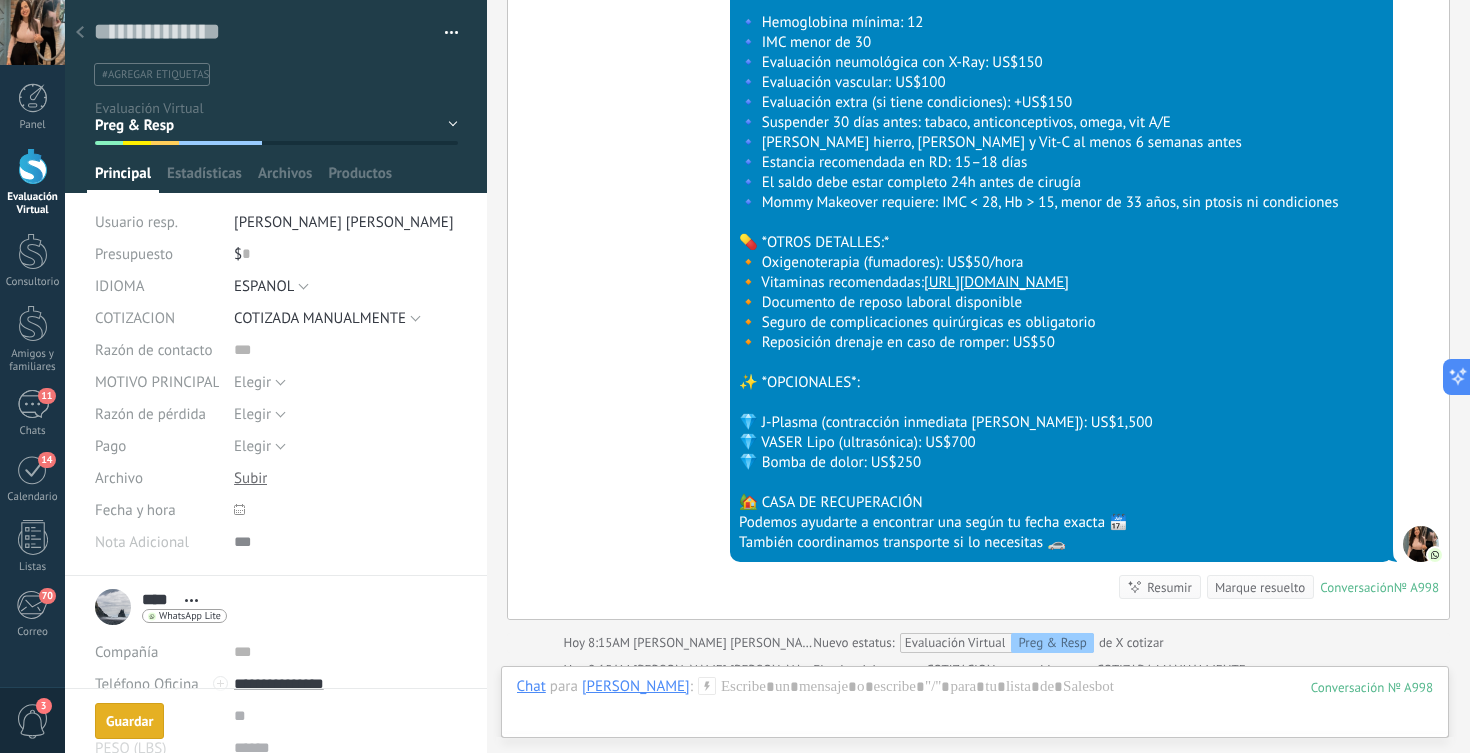 scroll, scrollTop: 4580, scrollLeft: 0, axis: vertical 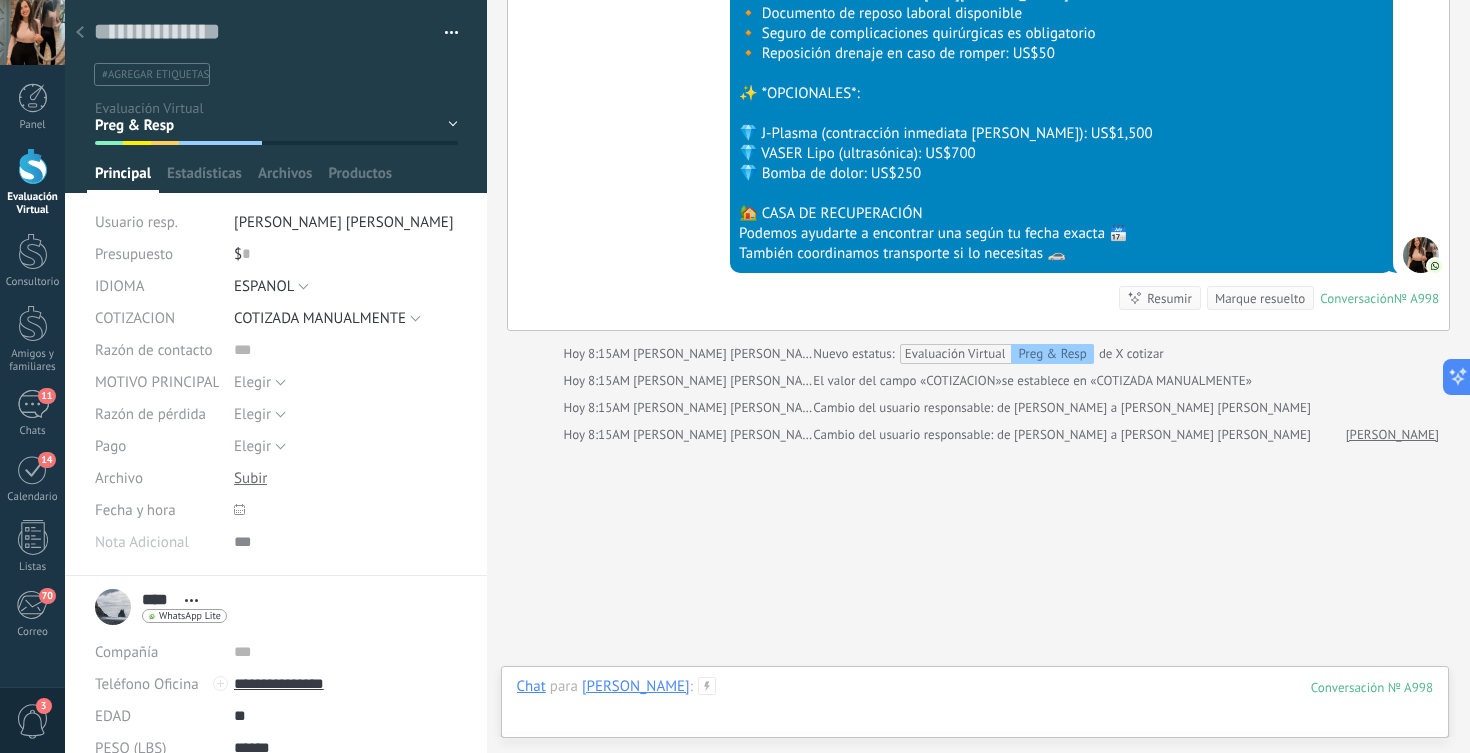 click at bounding box center [975, 707] 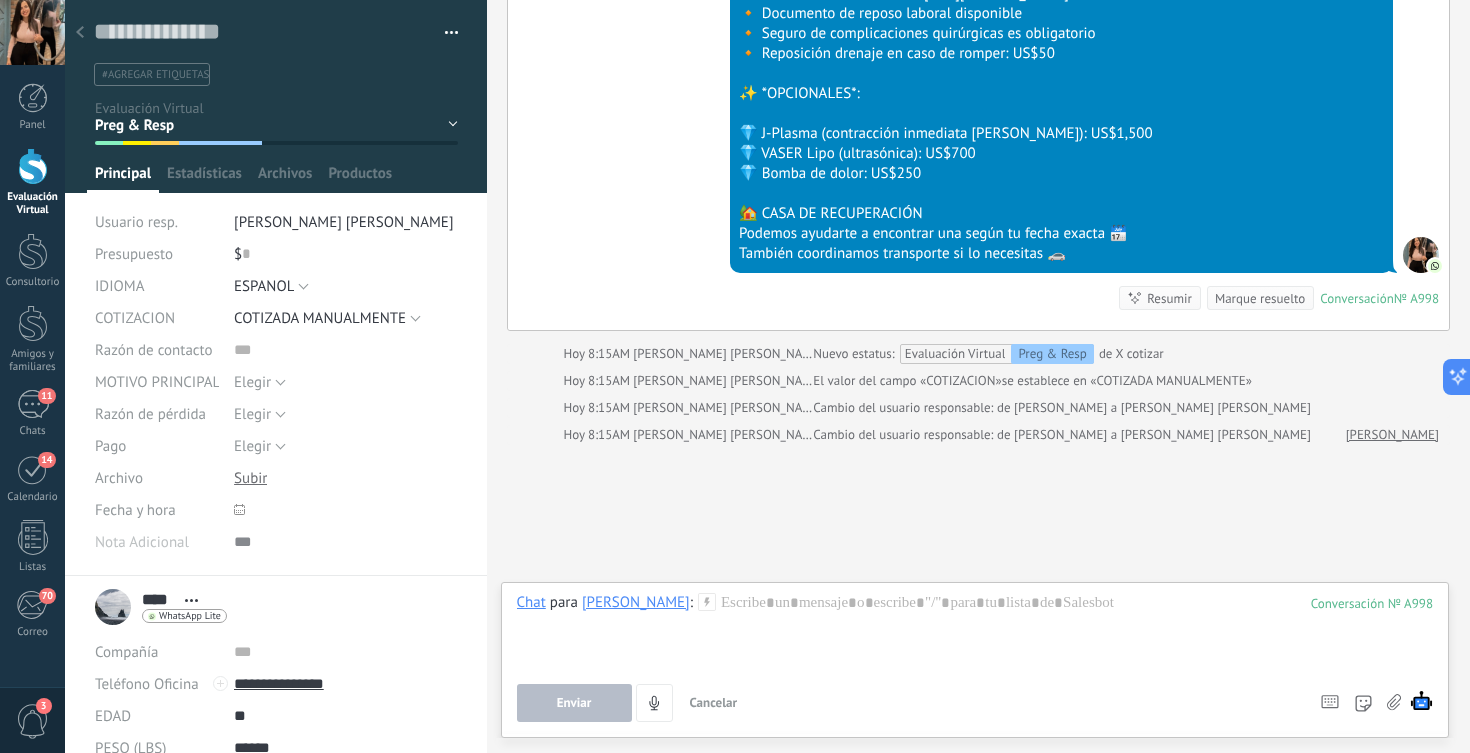 click at bounding box center [33, 166] 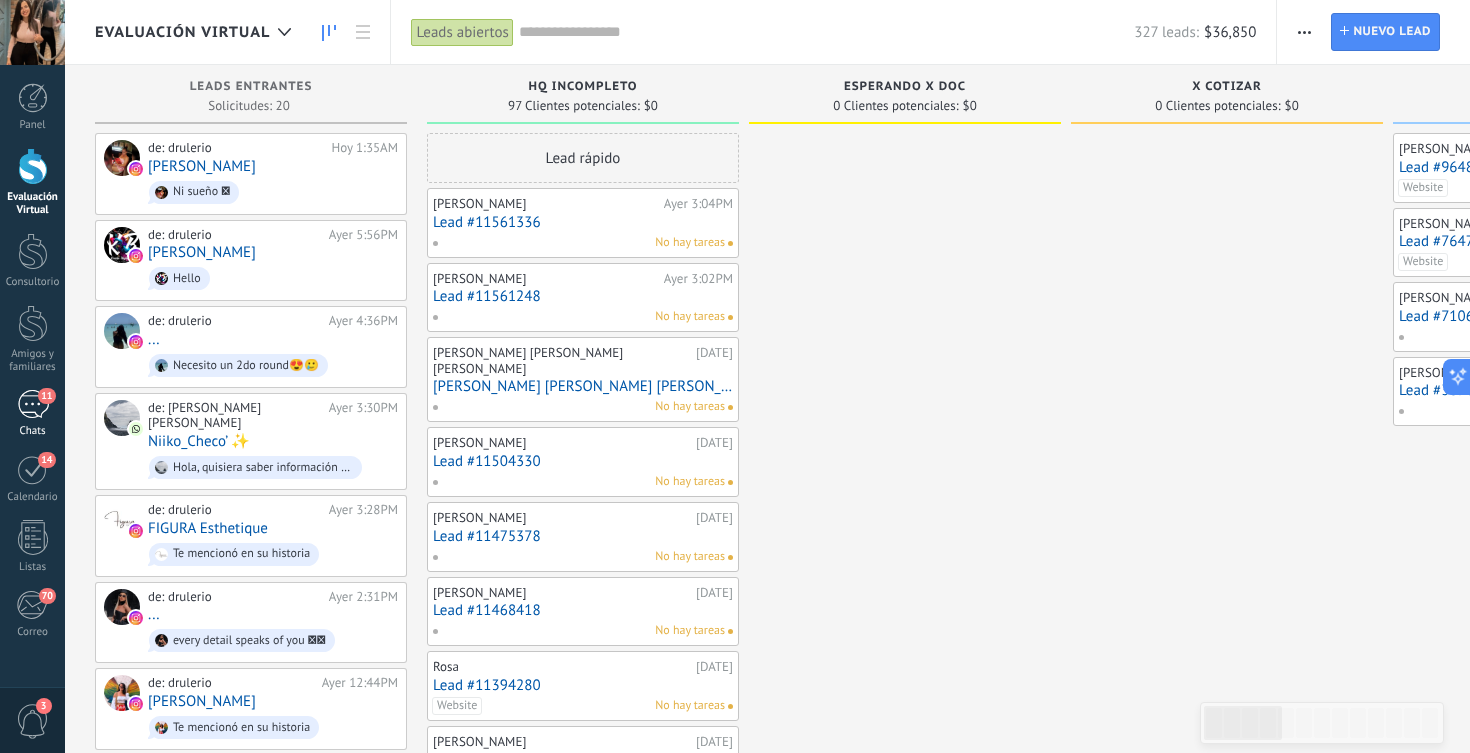 click on "11" at bounding box center (33, 404) 